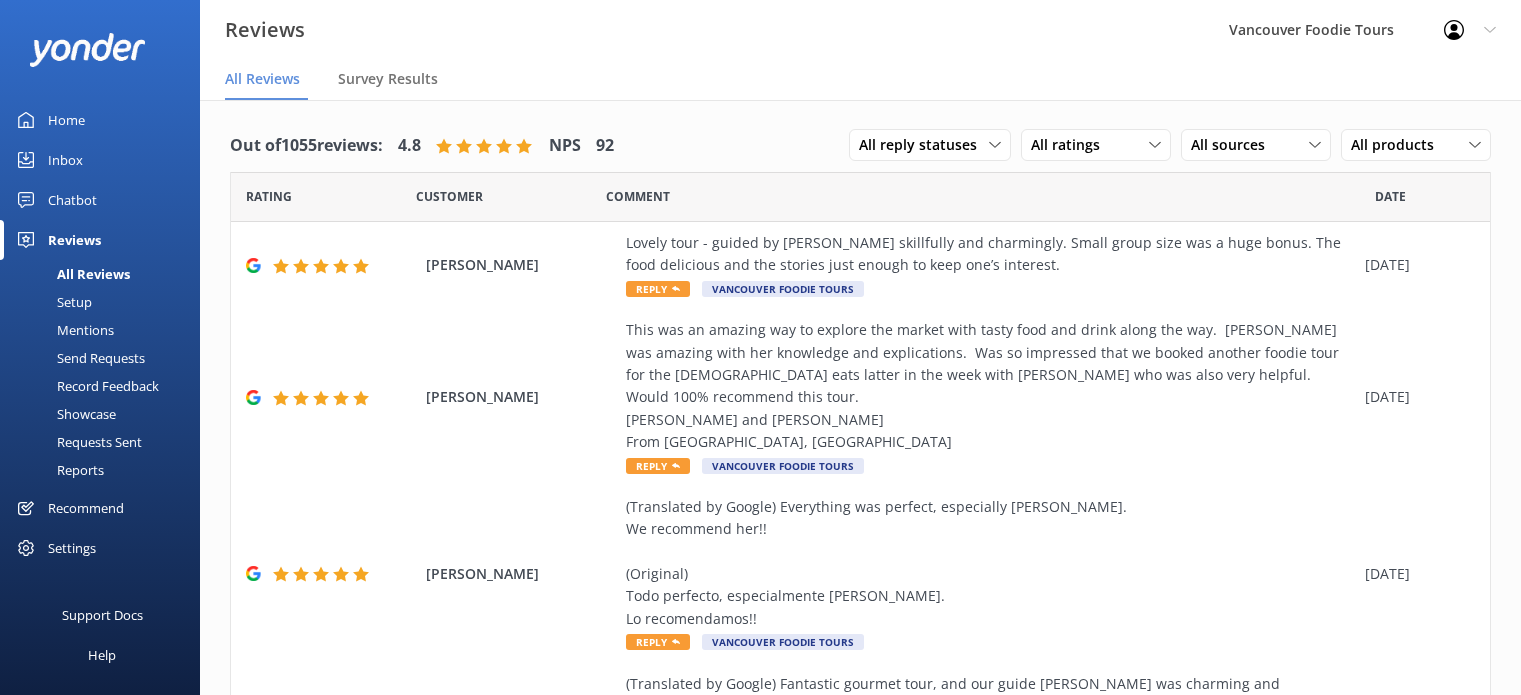 scroll, scrollTop: 0, scrollLeft: 0, axis: both 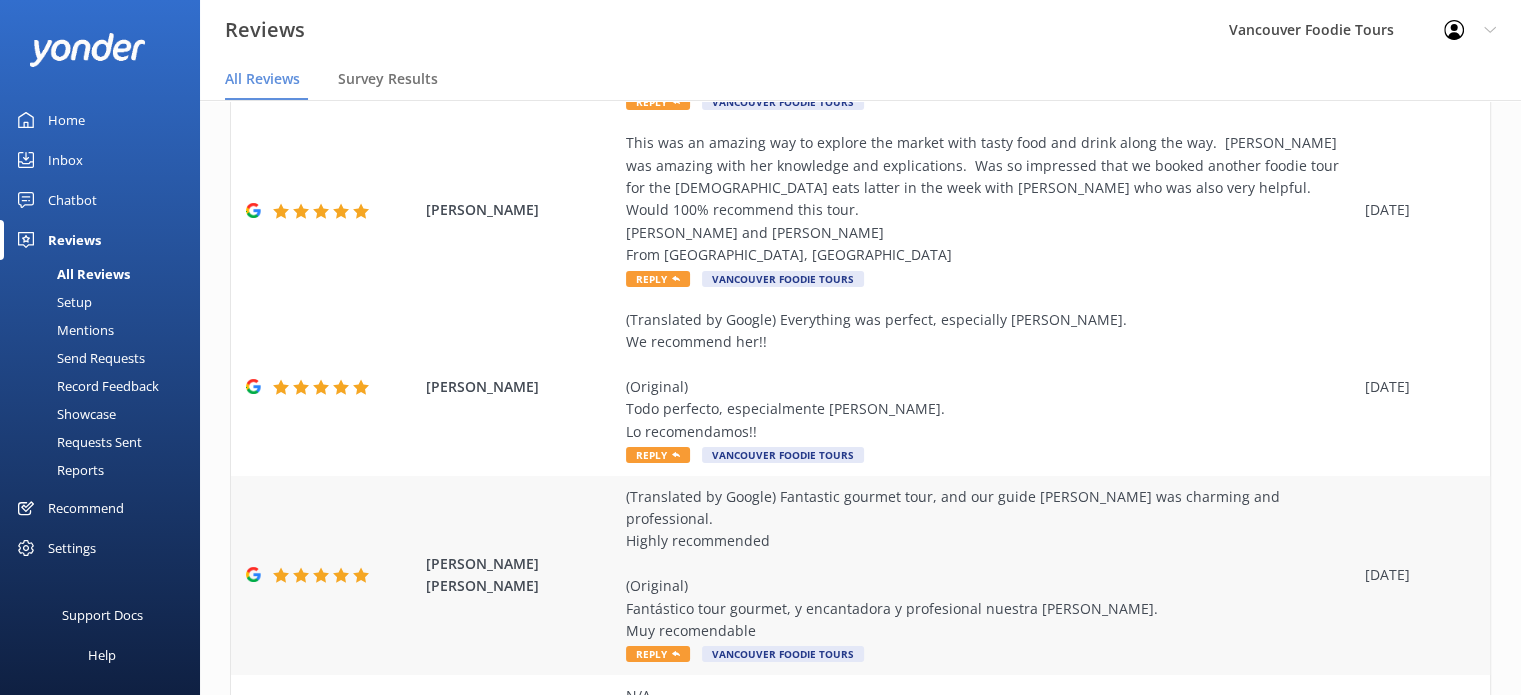 click on "(Translated by Google) Fantastic gourmet tour, and our guide [PERSON_NAME] was charming and professional.
Highly recommended
(Original)
Fantástico tour gourmet, y encantadora y profesional nuestra [PERSON_NAME].
Muy recomendable" at bounding box center [990, 564] 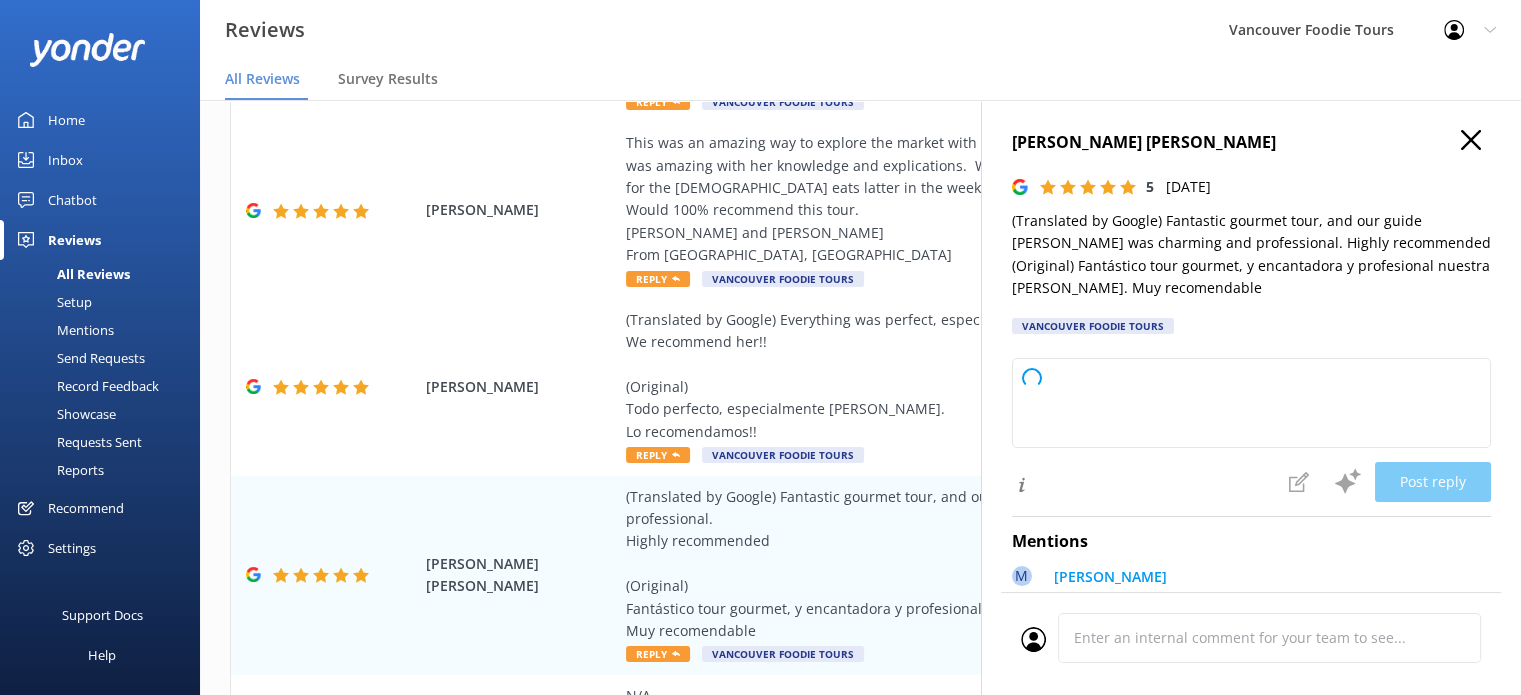 type on "Thank you so much for your wonderful review! We're delighted you enjoyed the gourmet tour and had a great experience with [PERSON_NAME]. Your recommendation means a lot to us. We hope to welcome you again soon!" 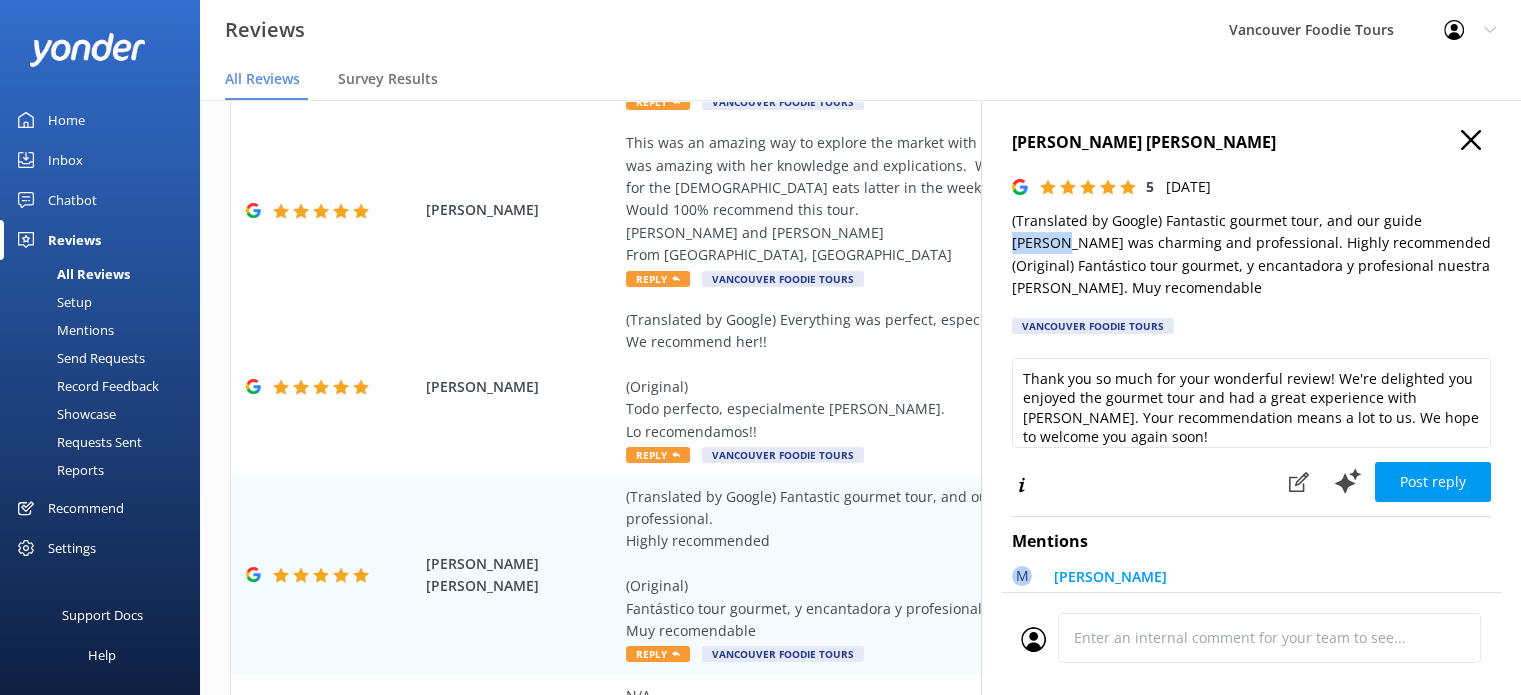 drag, startPoint x: 1416, startPoint y: 222, endPoint x: 1470, endPoint y: 223, distance: 54.00926 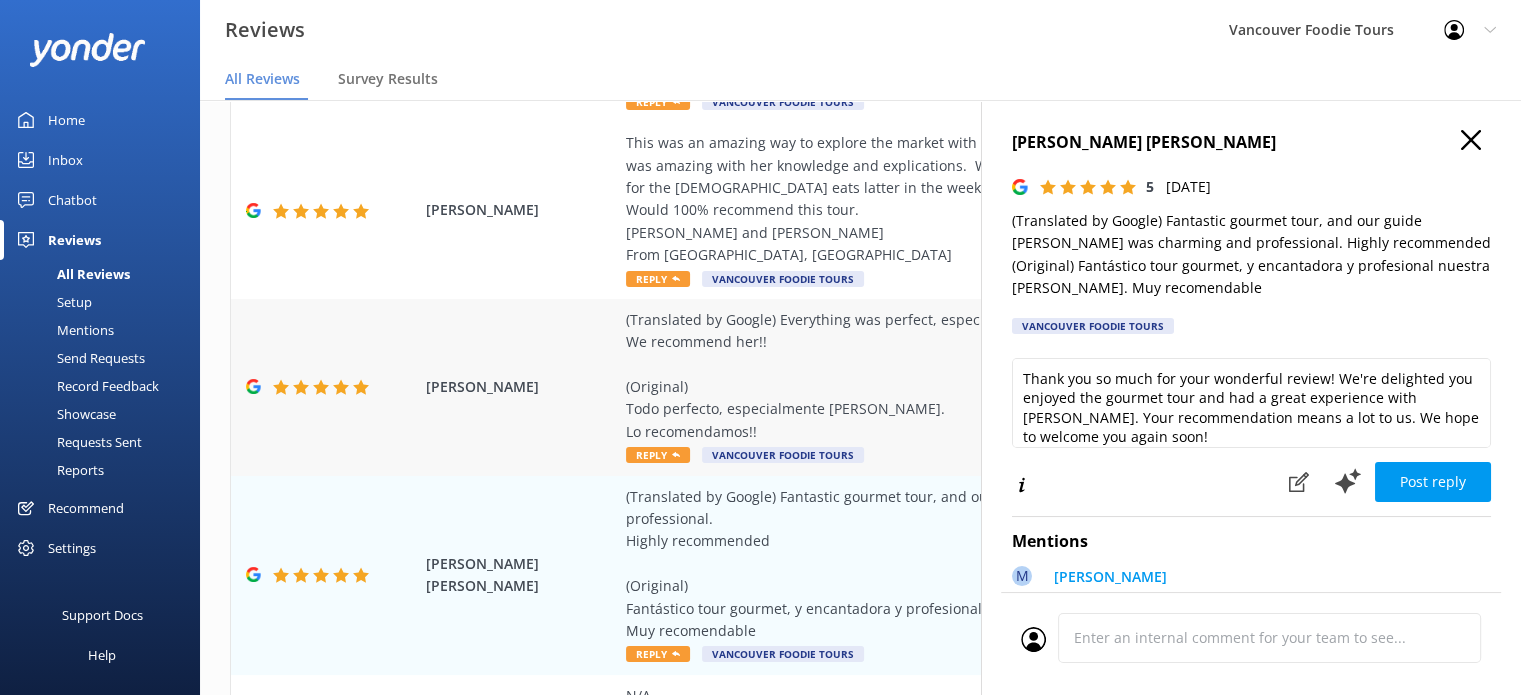 click on "(Translated by Google) Everything was perfect, especially [PERSON_NAME].
We recommend her!!
(Original)
Todo perfecto, especialmente [PERSON_NAME].
Lo recomendamos!!" at bounding box center (990, 376) 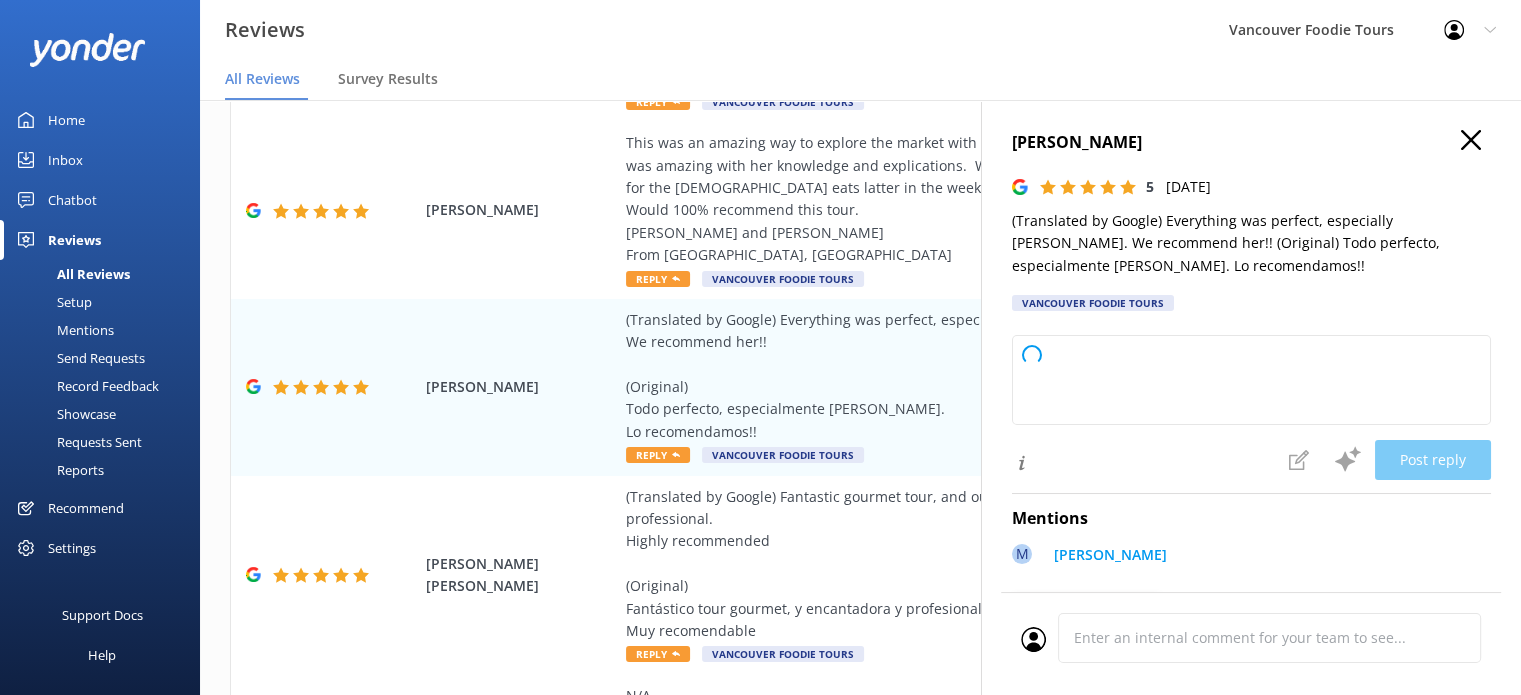type on "Thank you so much for your kind words and recommendation! We’re delighted to hear that you had a perfect experience, especially with [PERSON_NAME]. We hope to welcome you again soon!" 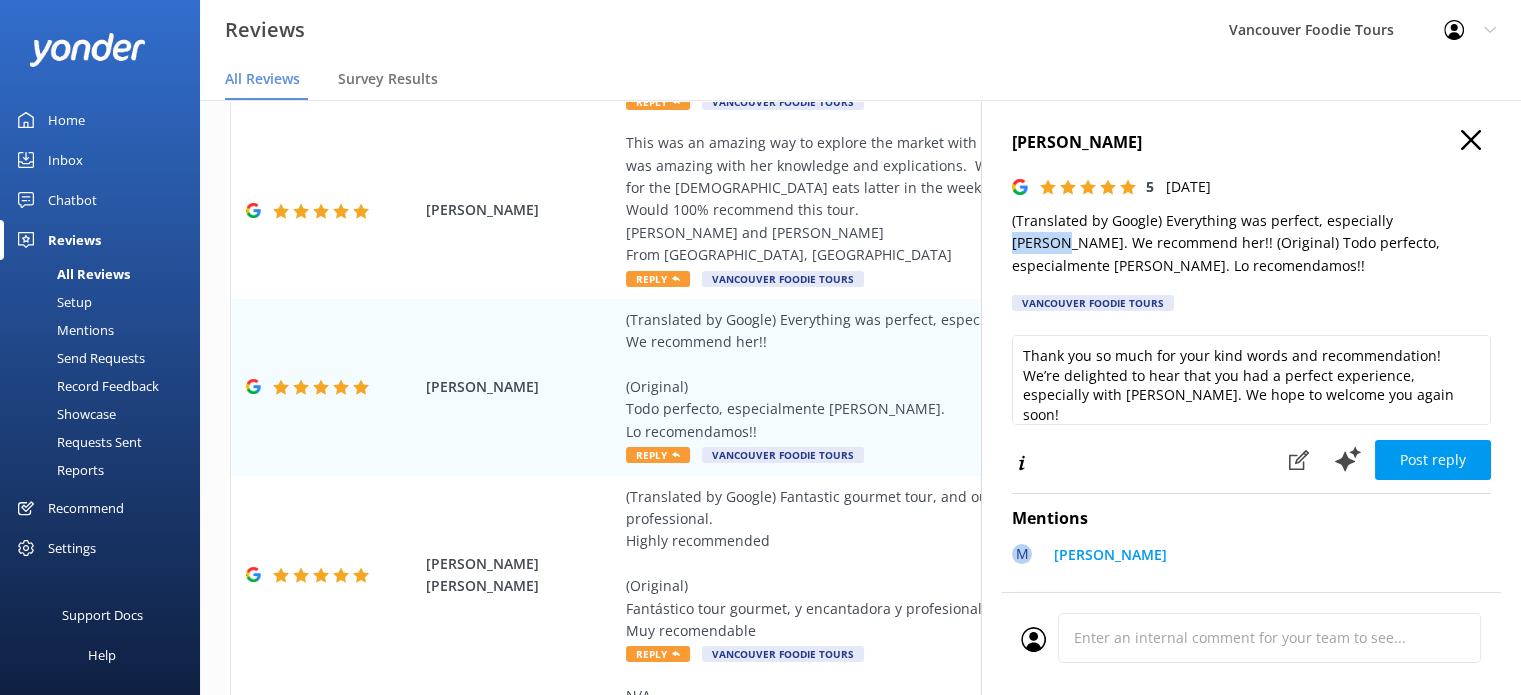 drag, startPoint x: 1386, startPoint y: 225, endPoint x: 1438, endPoint y: 223, distance: 52.03845 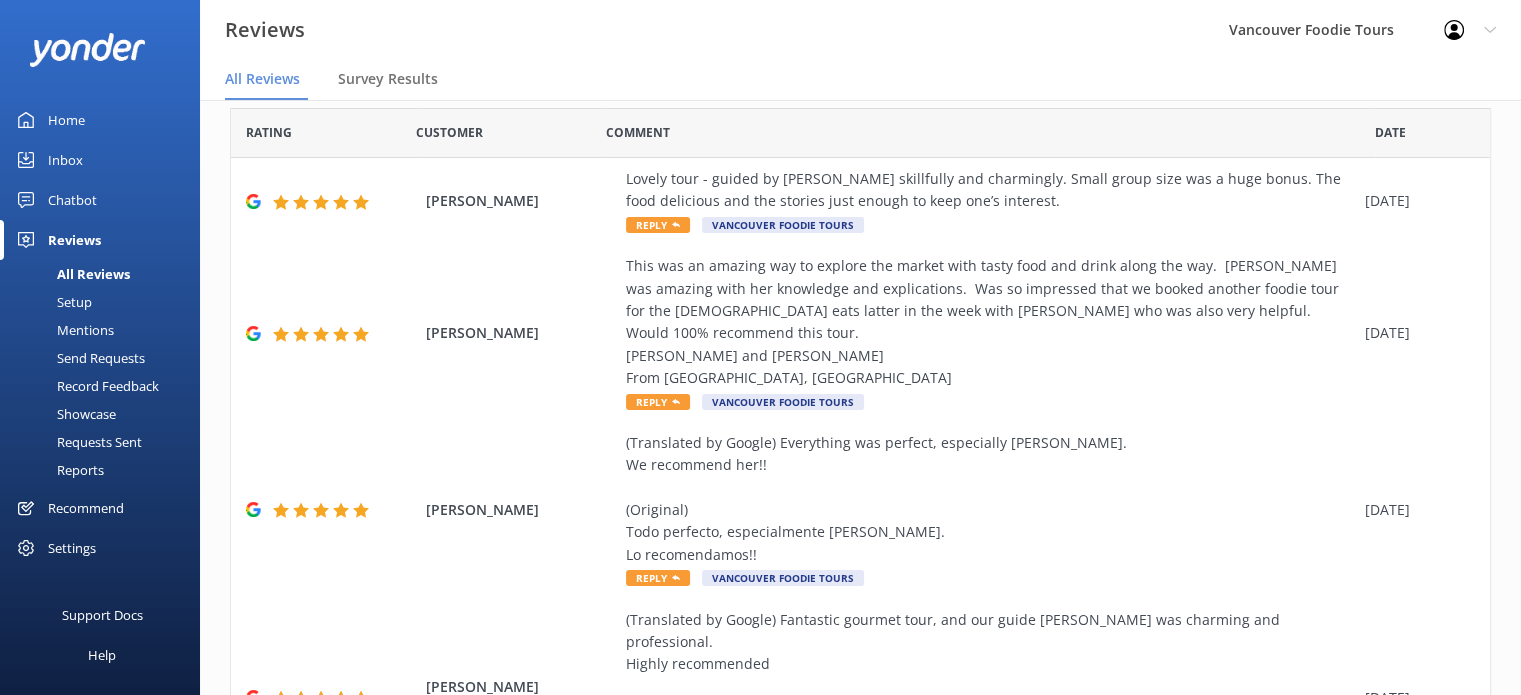 scroll, scrollTop: 0, scrollLeft: 0, axis: both 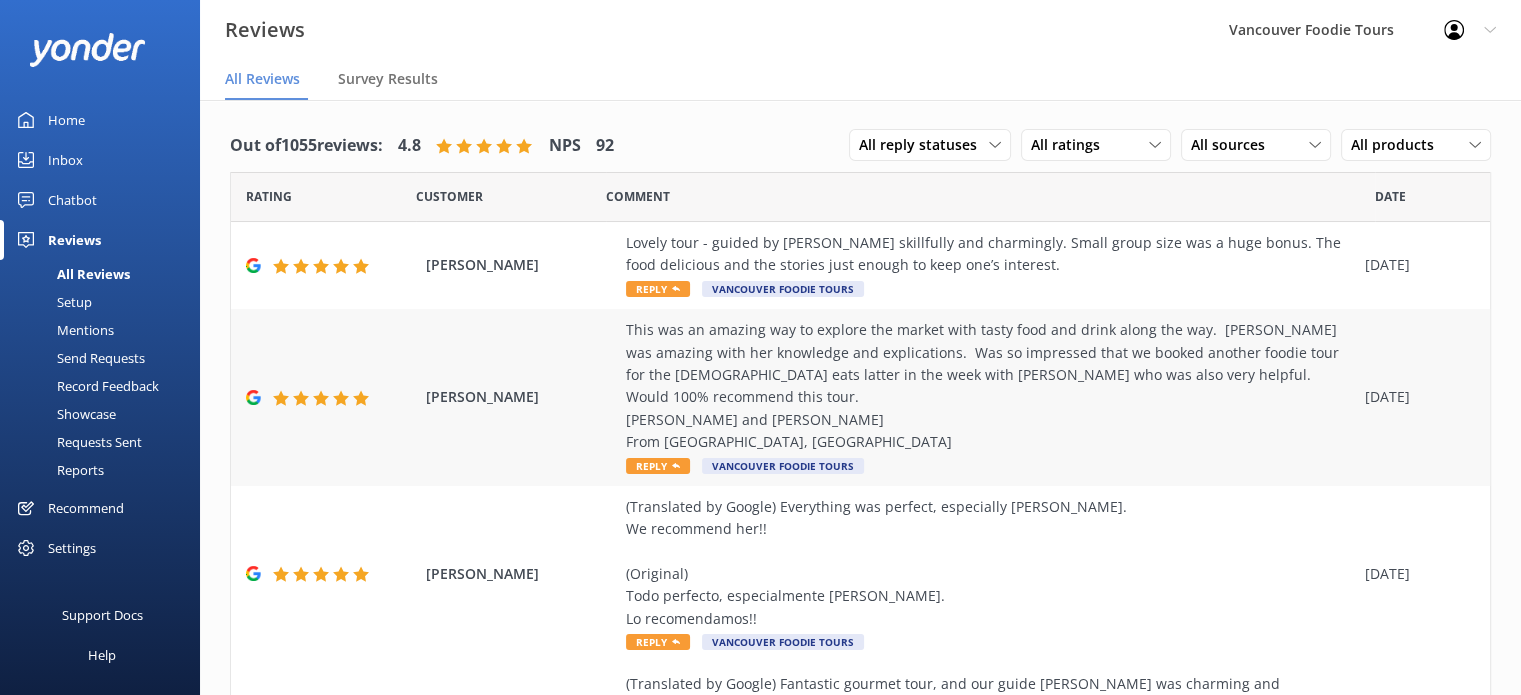 click on "This was an amazing way to explore the market with tasty food and drink along the way.  [PERSON_NAME] was amazing with her knowledge and explications.  Was so impressed that we booked another foodie tour for the [DEMOGRAPHIC_DATA] eats latter in the week with [PERSON_NAME] who was also very helpful.  Would 100% recommend this tour.
[PERSON_NAME] and [PERSON_NAME]
From [GEOGRAPHIC_DATA], [GEOGRAPHIC_DATA]" at bounding box center (990, 386) 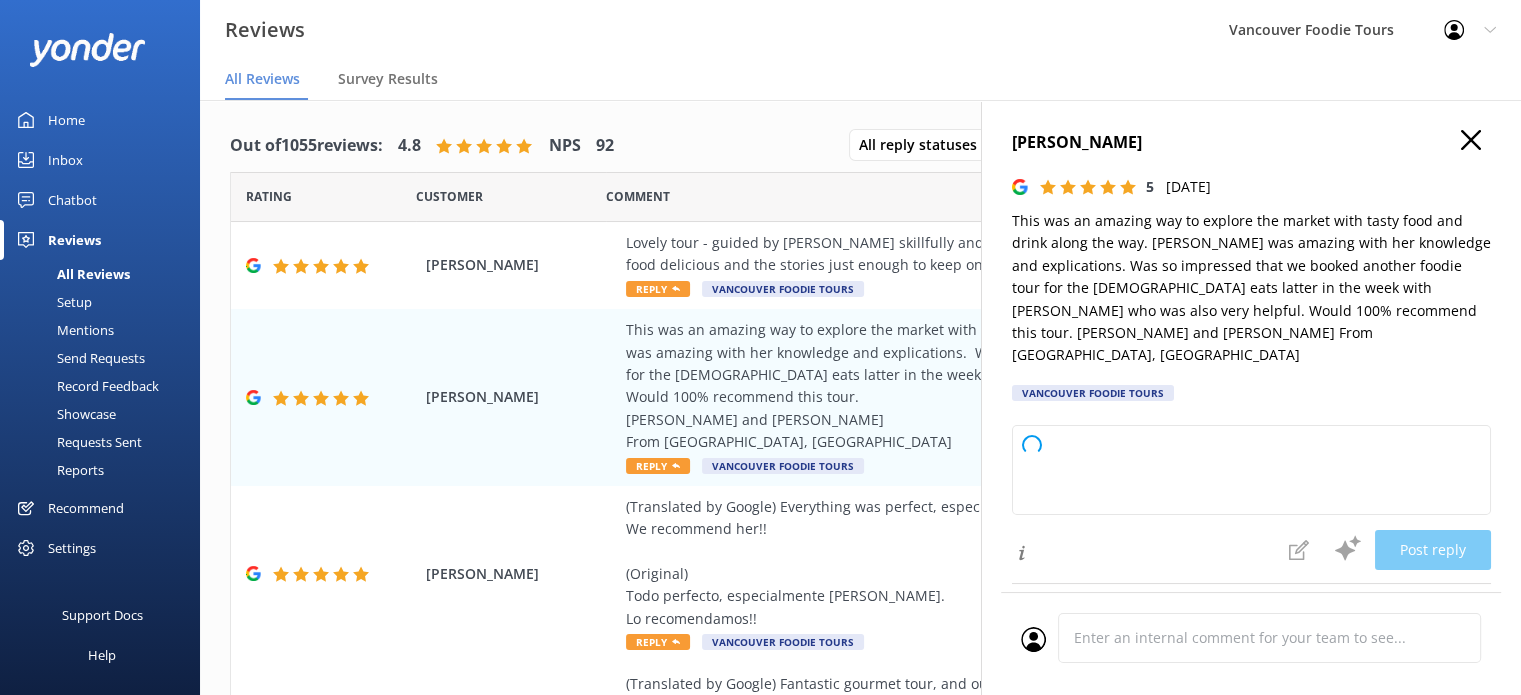 type on "Thank you so much for your wonderful review, [PERSON_NAME] and [PERSON_NAME]! We're thrilled to hear you enjoyed your market tour with [PERSON_NAME] and your [DEMOGRAPHIC_DATA] Eats experience with [PERSON_NAME]. Your recommendation means a lot to us. We hope to welcome you on another foodie adventure soon! Safe travels back to [GEOGRAPHIC_DATA]!" 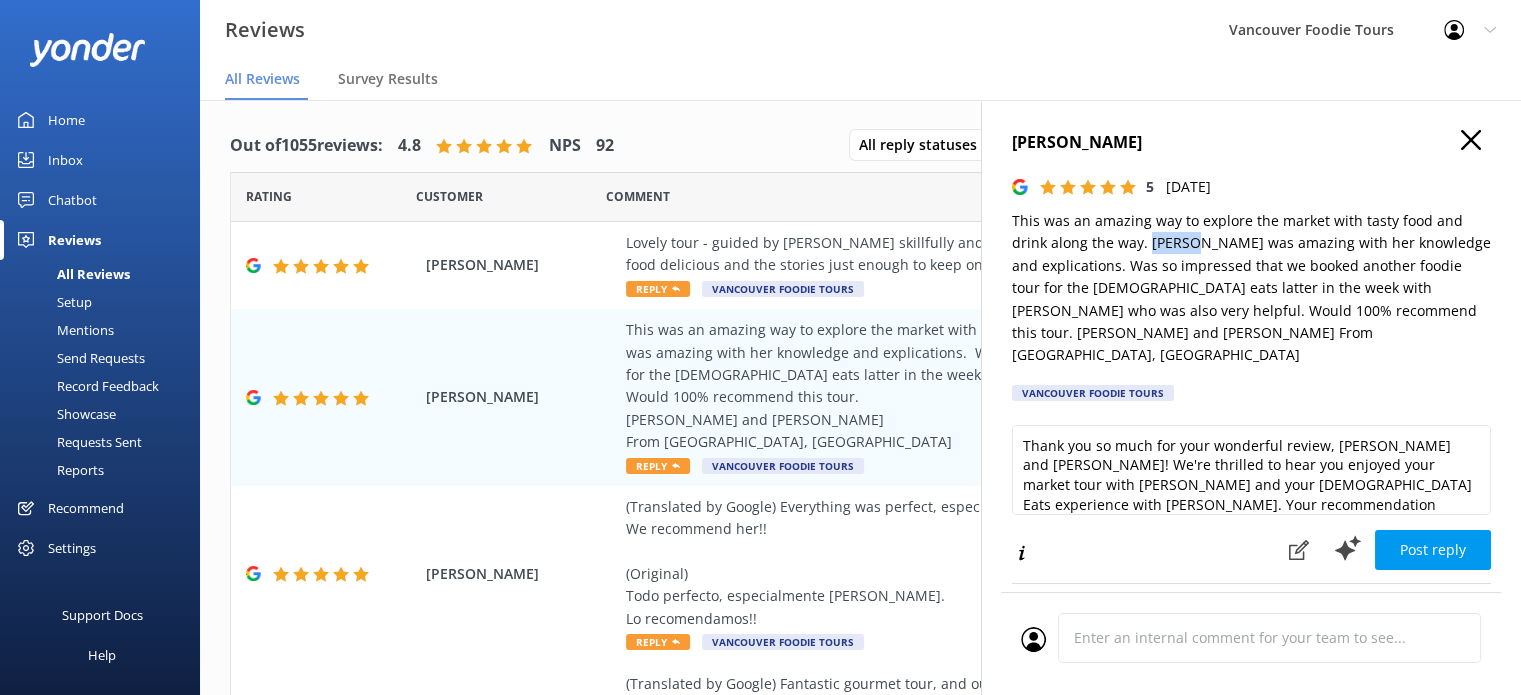 drag, startPoint x: 1151, startPoint y: 244, endPoint x: 1194, endPoint y: 244, distance: 43 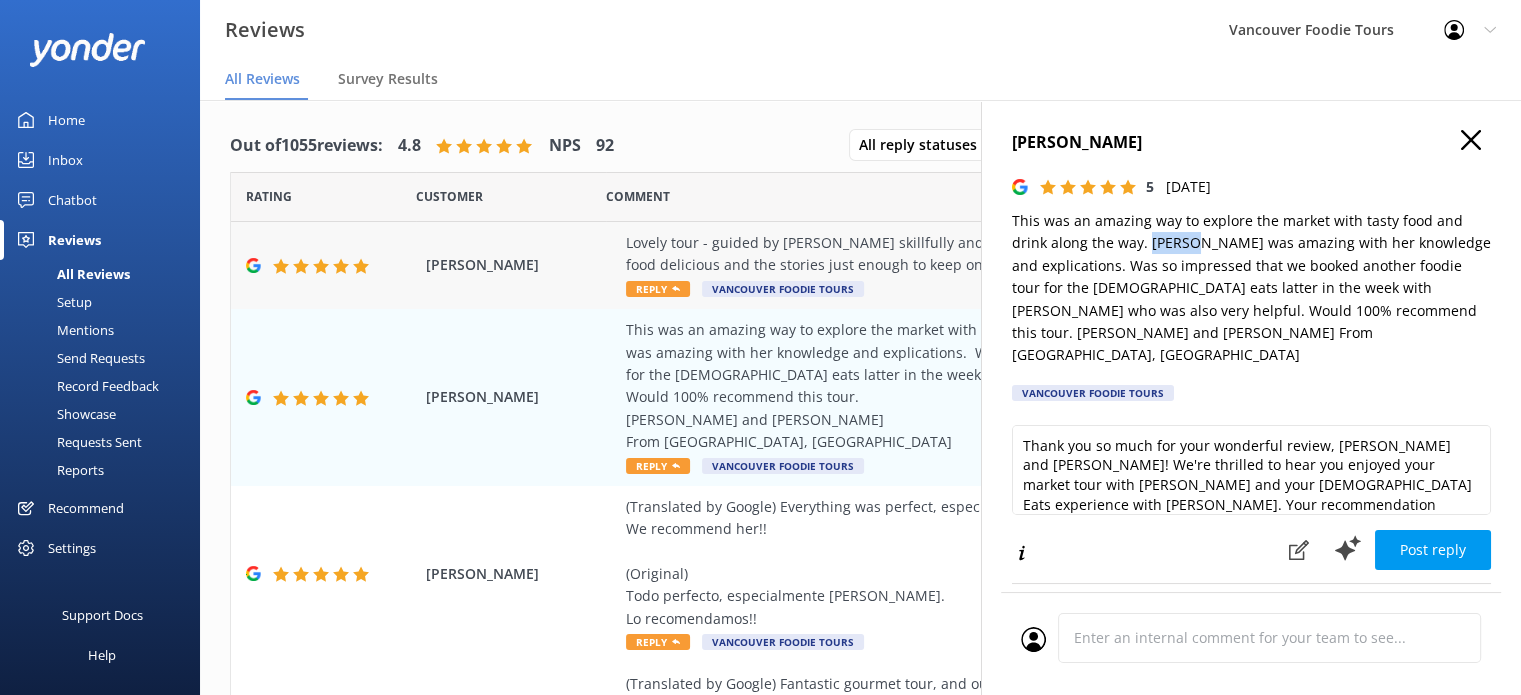click on "Lovely tour - guided by [PERSON_NAME] skillfully and charmingly. Small group size was a huge bonus. The food delicious and the stories just enough to keep one’s interest." at bounding box center (990, 254) 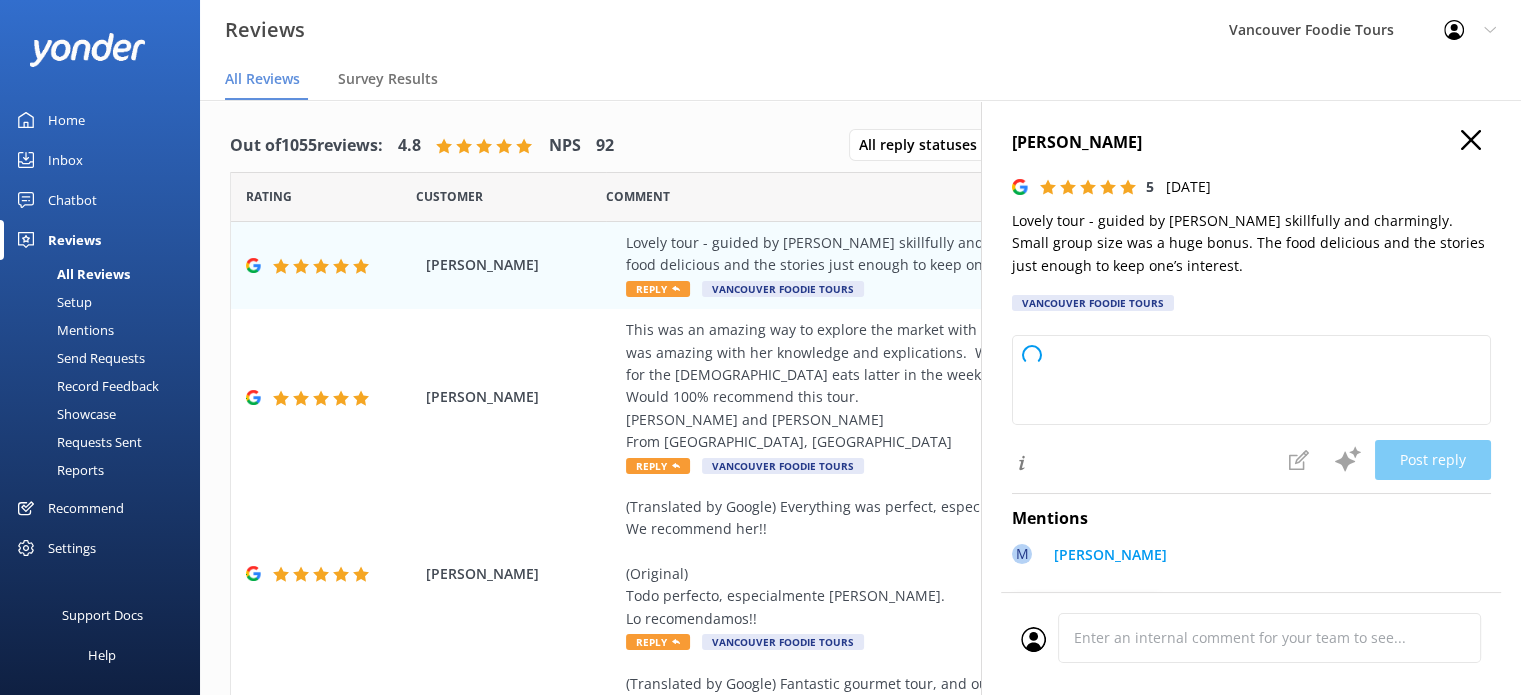 type on "Thank you so much for your wonderful review! We're delighted to hear you enjoyed the tour with [PERSON_NAME] and appreciated the small group experience. We're glad the food and stories made your day memorable. We hope to welcome you again soon!" 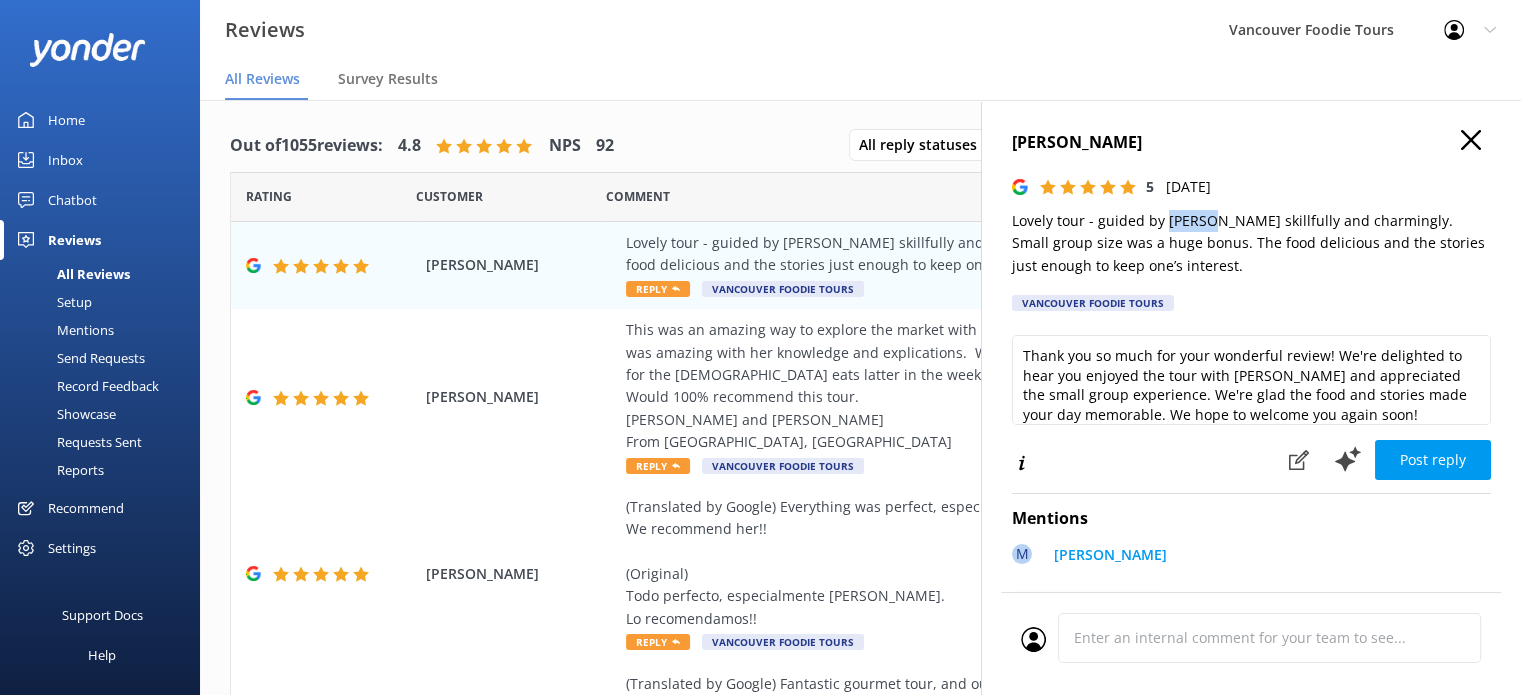 drag, startPoint x: 1163, startPoint y: 219, endPoint x: 1210, endPoint y: 219, distance: 47 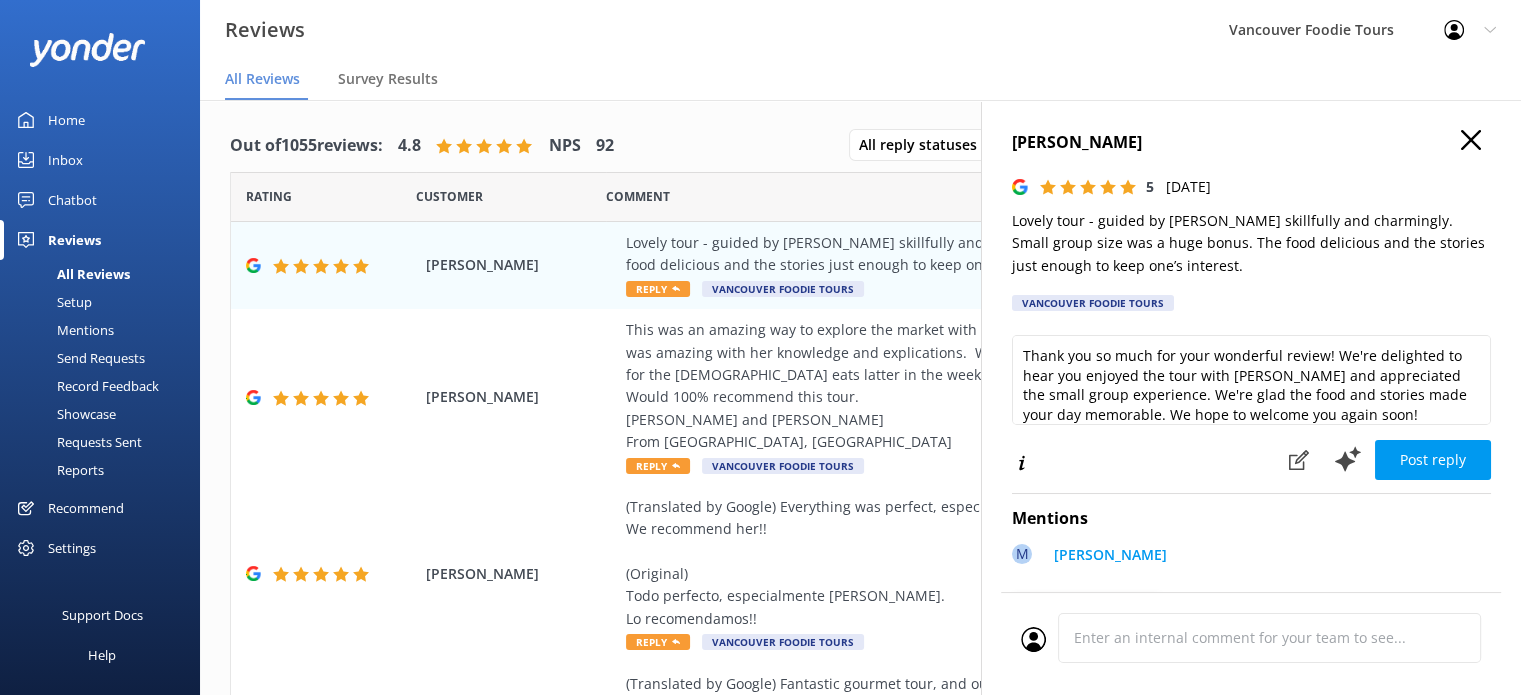 click on "[PERSON_NAME] 5 [DATE] Lovely tour - guided by [PERSON_NAME] skillfully and charmingly. Small group size was a huge bonus. The food delicious and the stories just enough to keep one’s interest. Vancouver Foodie Tours Thank you so much for your wonderful review! We're delighted to hear you enjoyed the tour with [PERSON_NAME] and appreciated the small group experience. We're glad the food and stories made your day memorable. We hope to welcome you again soon! Post reply Mentions M [PERSON_NAME] Team Mentions Completed [DATE] 3:23pm Cancel Comment" at bounding box center [1251, 447] 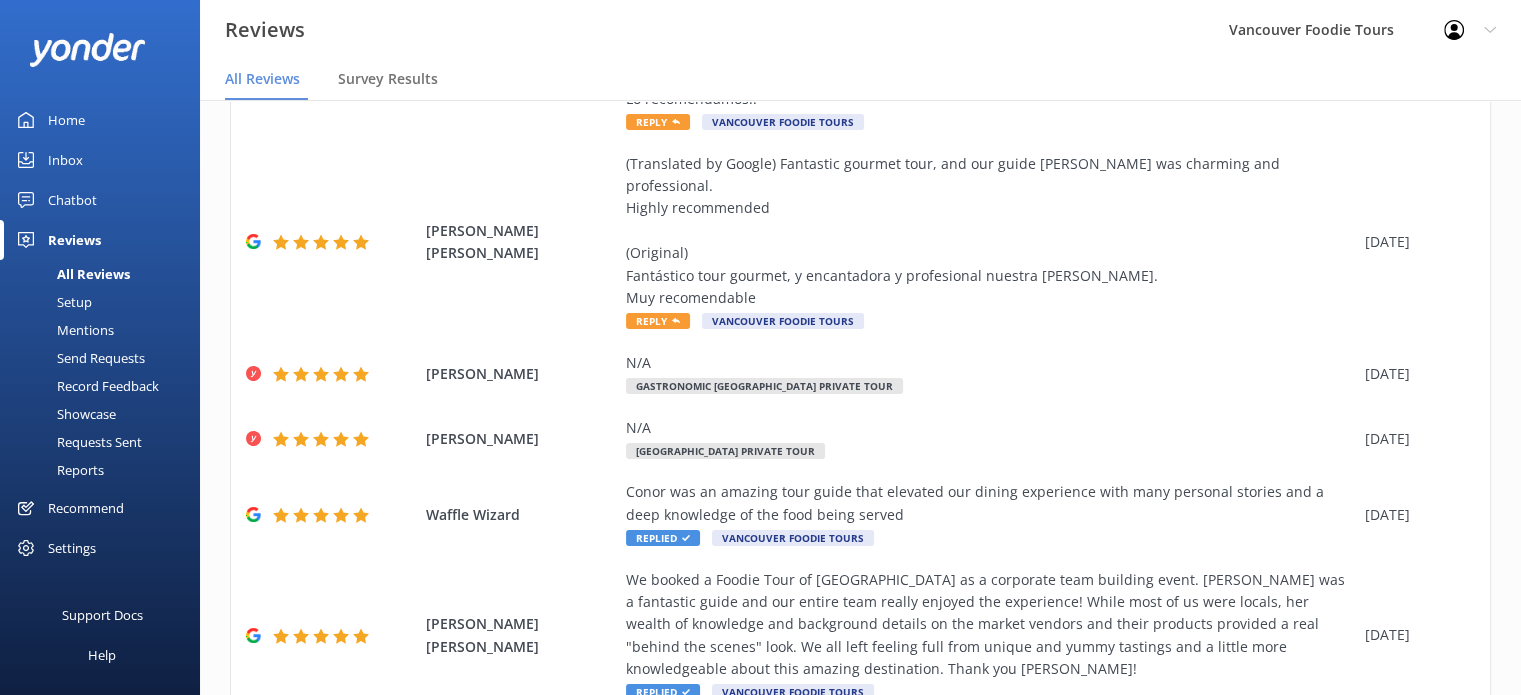 scroll, scrollTop: 570, scrollLeft: 0, axis: vertical 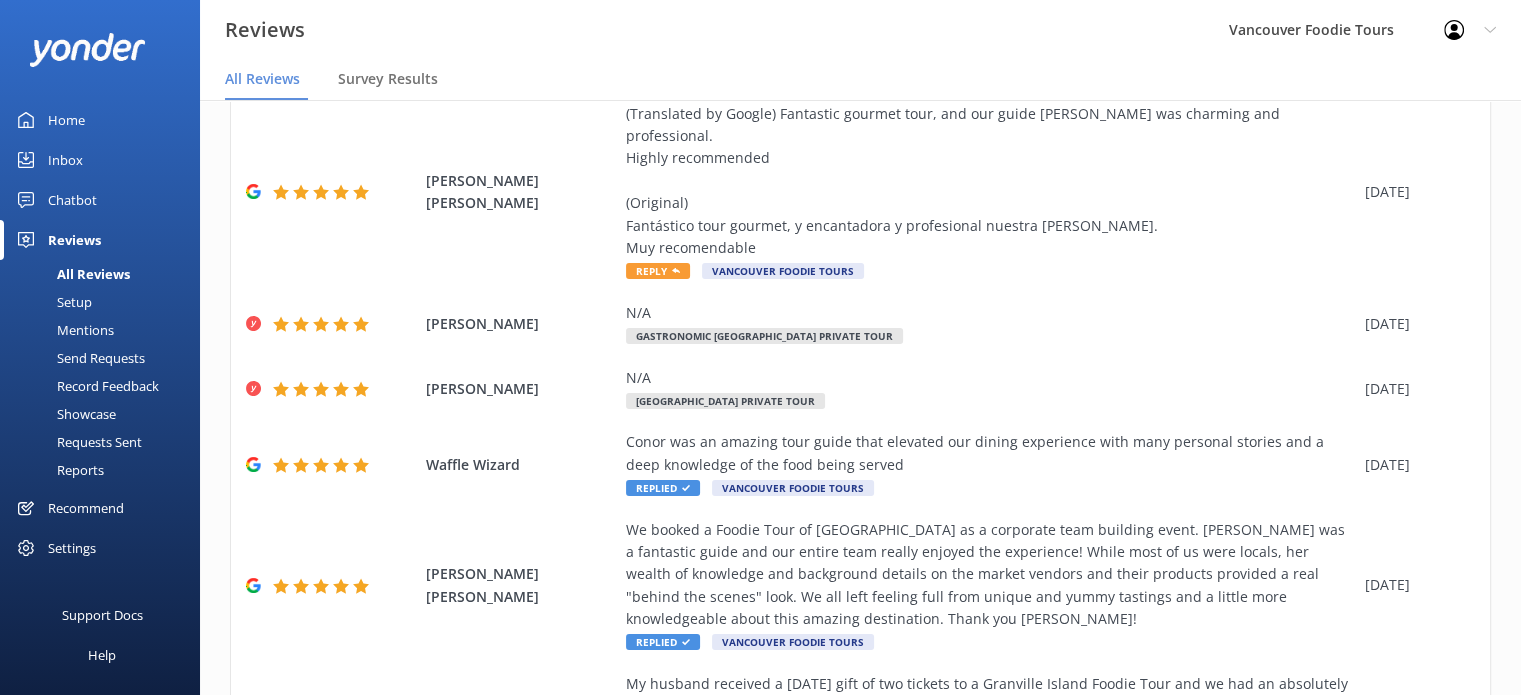 click on "Out of  1055  reviews: 4.8 NPS 92 All reply statuses All reply statuses Needs a reply Does not need reply All ratings All ratings Promoters Passives Detractors All sources All sources Yonder survey Heard by staff Google reviews All products All products [GEOGRAPHIC_DATA] Public Tour [GEOGRAPHIC_DATA] Market Private Tour Gastronomic Gastown Public Tour Downtown Asian Eats Tour Taste of [GEOGRAPHIC_DATA] – [GEOGRAPHIC_DATA] Edition [GEOGRAPHIC_DATA] Uncorked Public Tour Gastronomic [GEOGRAPHIC_DATA] Private Tour [GEOGRAPHIC_DATA] Uncorked Private Tour [GEOGRAPHIC_DATA] Market - Dine with a Local Authentic Asian Eats - Dine with a Local Gastronomic [GEOGRAPHIC_DATA] - Dine with a Local [GEOGRAPHIC_DATA] Uncorked - Dine with a Local Rating Customer Comment Date [PERSON_NAME] tour - guided by [PERSON_NAME] skillfully and charmingly. Small group size was a huge bonus. The food delicious and the stories just enough to keep one’s interest. Reply Vancouver Foodie Tours [DATE] [PERSON_NAME] Reply [GEOGRAPHIC_DATA] Foodie Tours [DATE] [PERSON_NAME] 1" at bounding box center [860, 394] 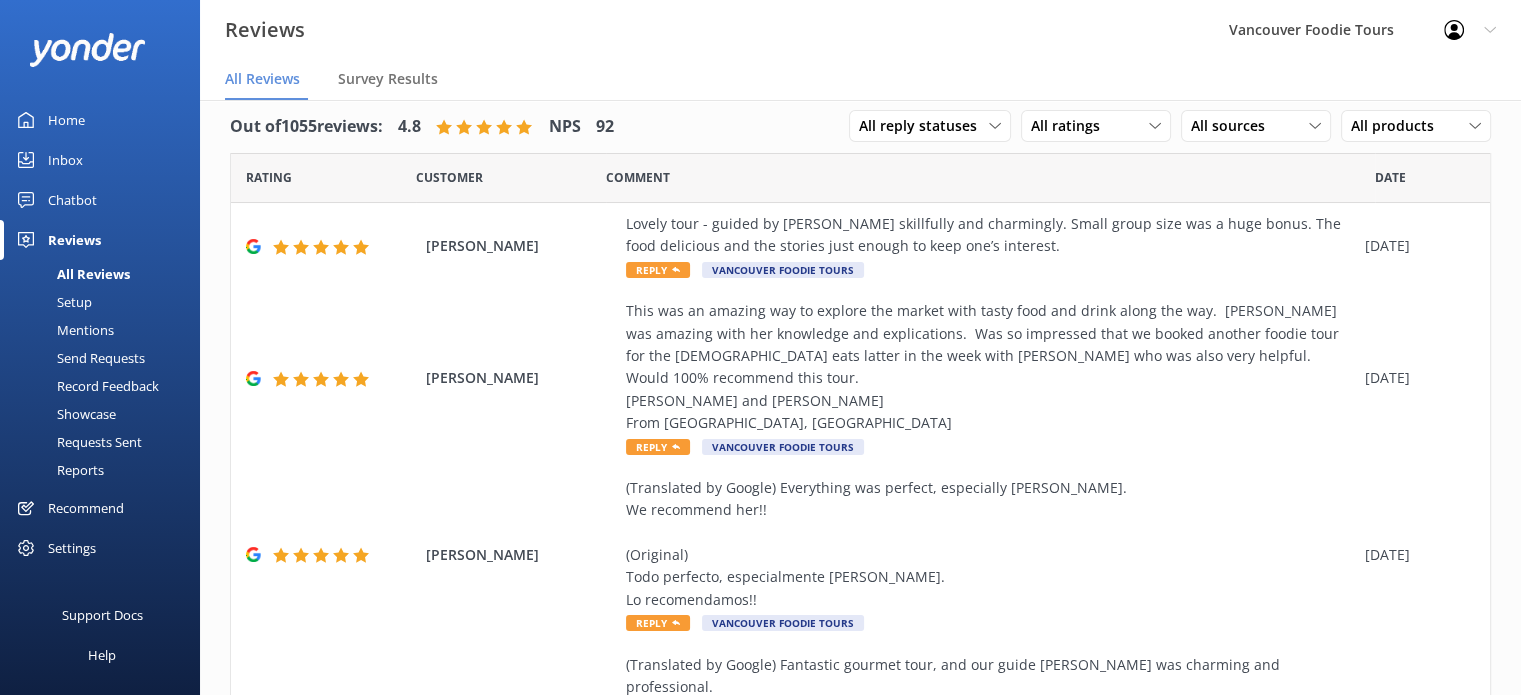 scroll, scrollTop: 0, scrollLeft: 0, axis: both 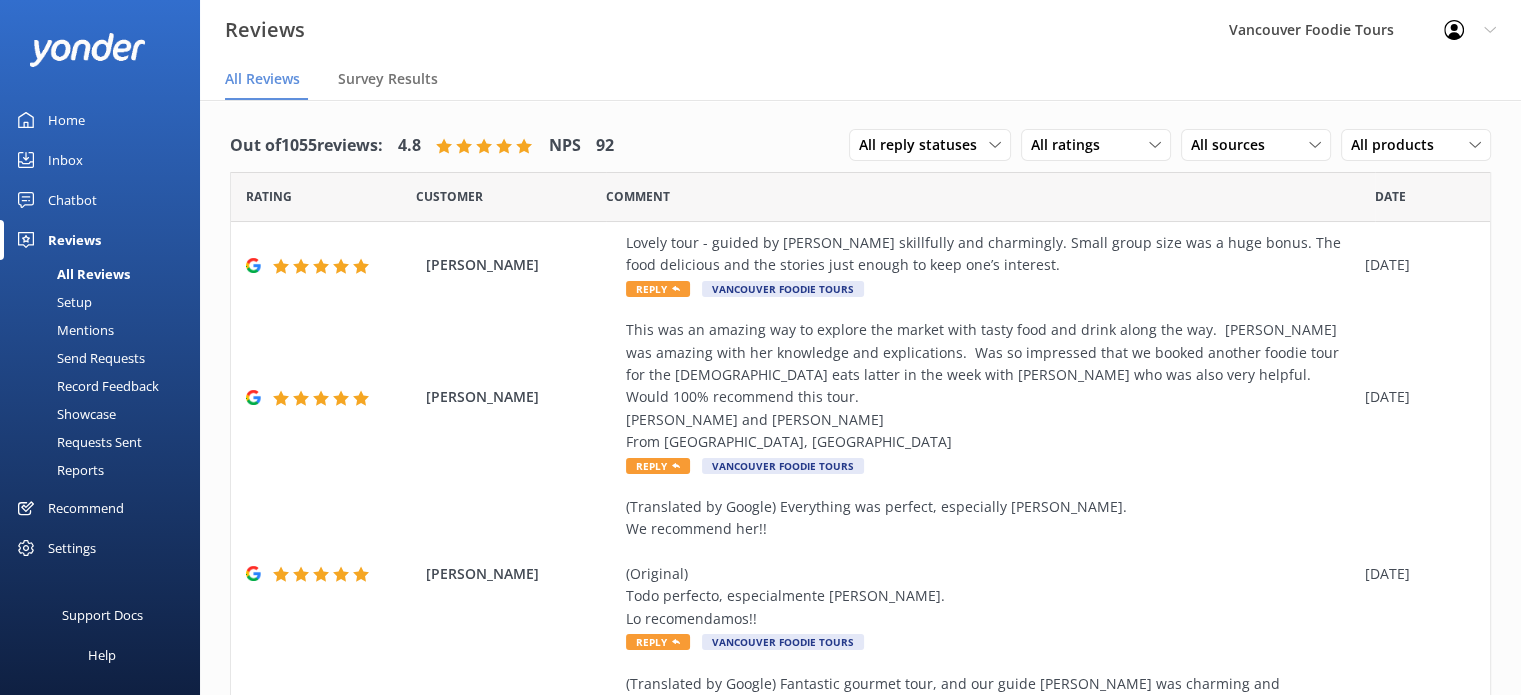 click on "Comment" at bounding box center (990, 197) 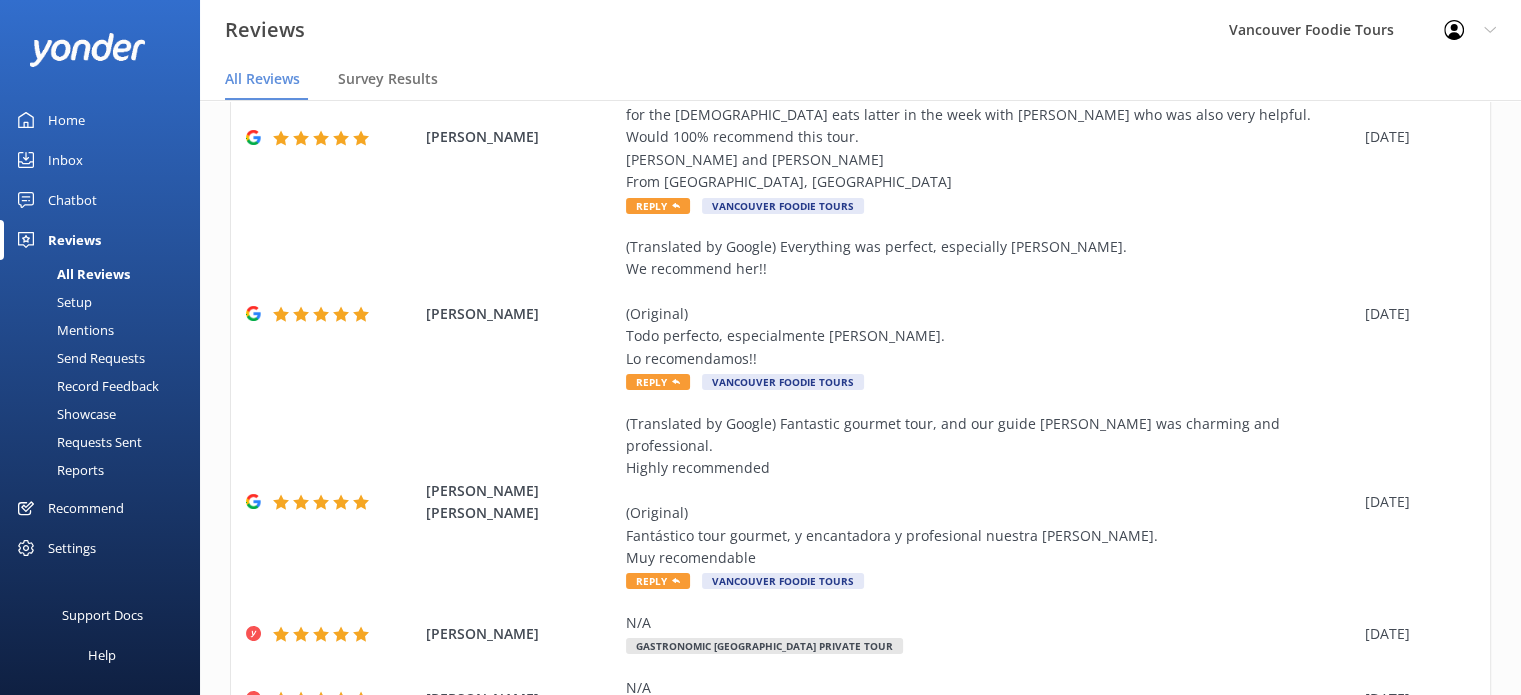 scroll, scrollTop: 251, scrollLeft: 0, axis: vertical 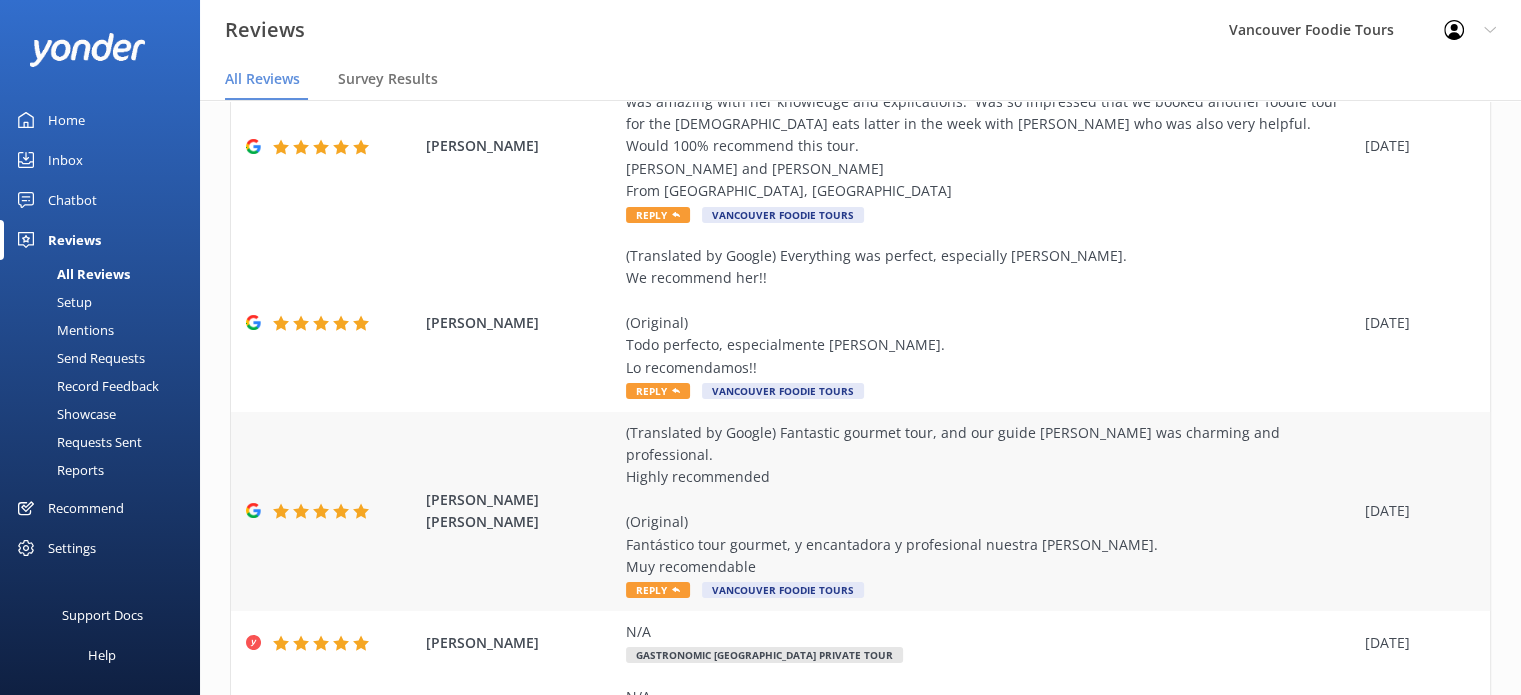 click on "(Translated by Google) Fantastic gourmet tour, and our guide [PERSON_NAME] was charming and professional.
Highly recommended
(Original)
Fantástico tour gourmet, y encantadora y profesional nuestra [PERSON_NAME].
Muy recomendable" at bounding box center (990, 500) 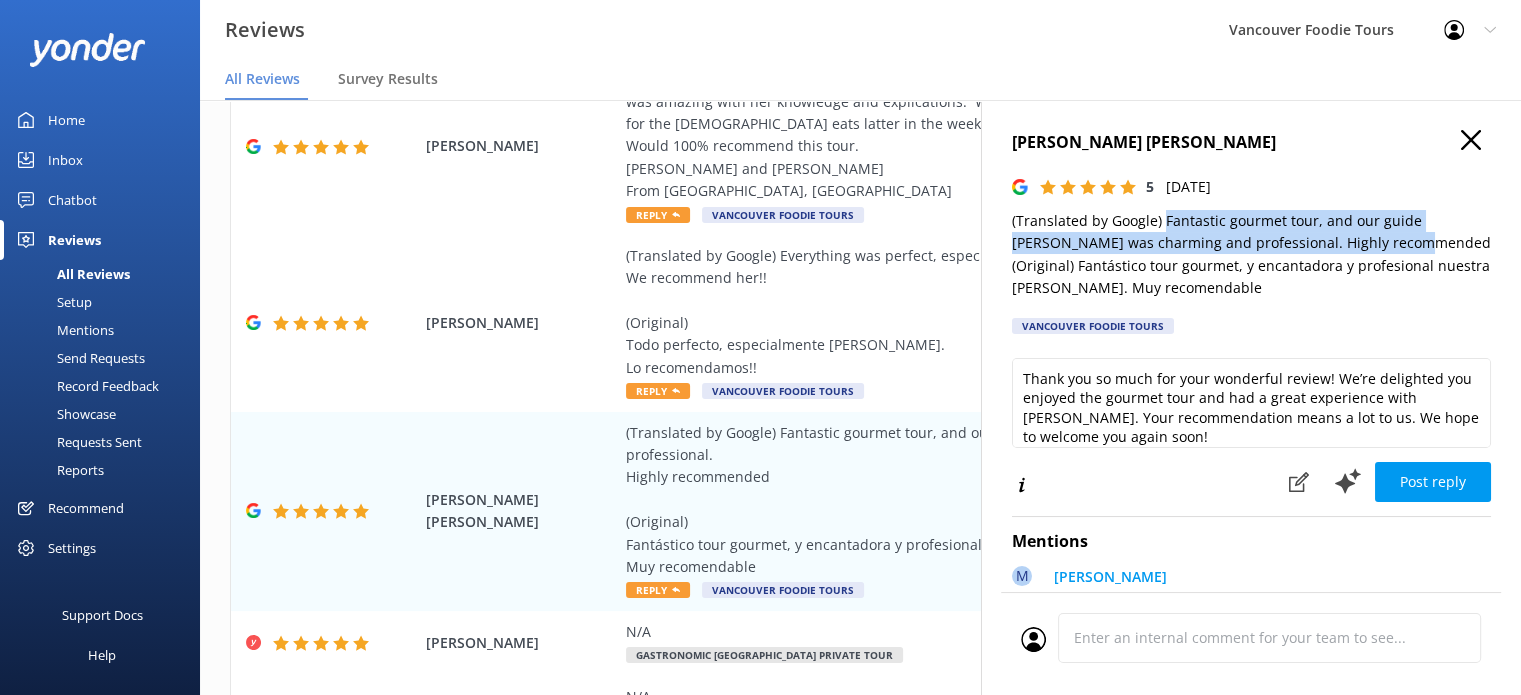 drag, startPoint x: 1163, startPoint y: 218, endPoint x: 1364, endPoint y: 242, distance: 202.42776 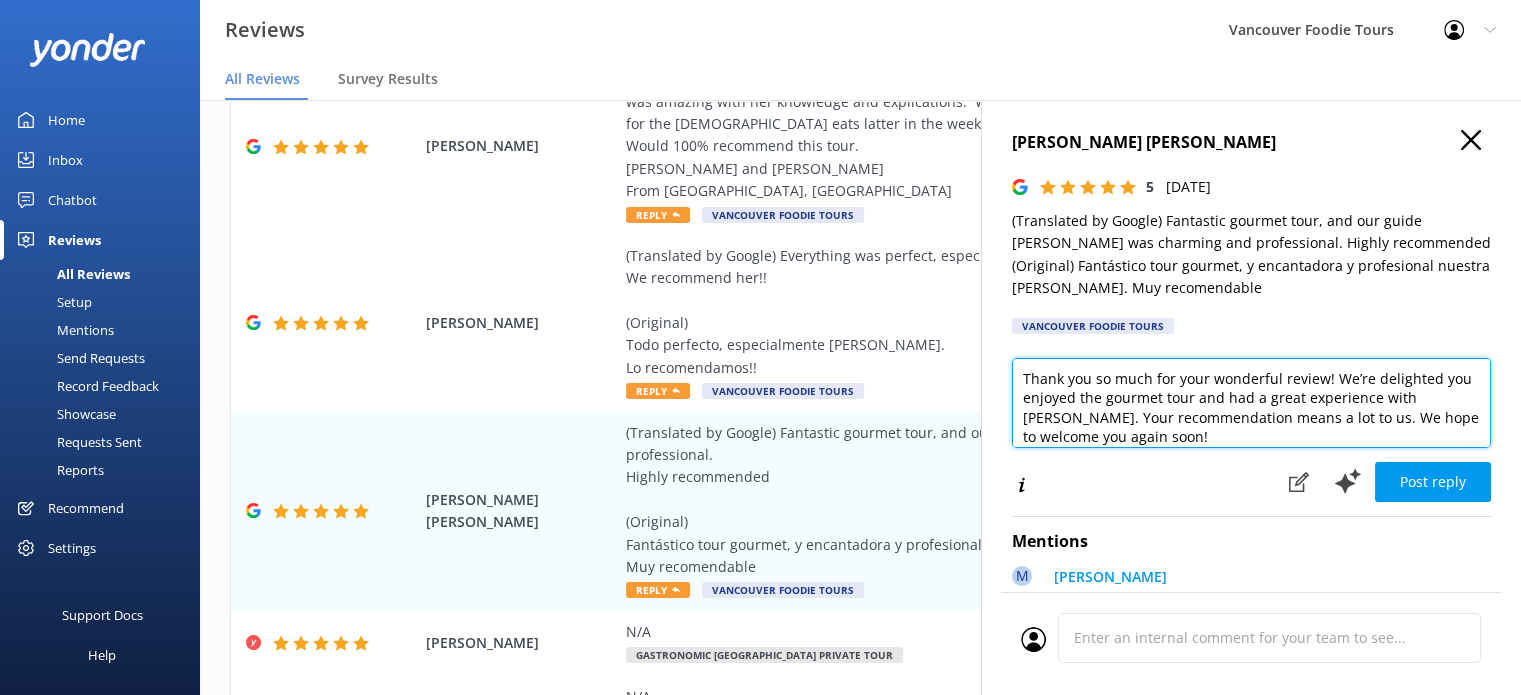 click on "Thank you so much for your wonderful review! We’re delighted you enjoyed the gourmet tour and had a great experience with [PERSON_NAME]. Your recommendation means a lot to us. We hope to welcome you again soon!" at bounding box center (1251, 403) 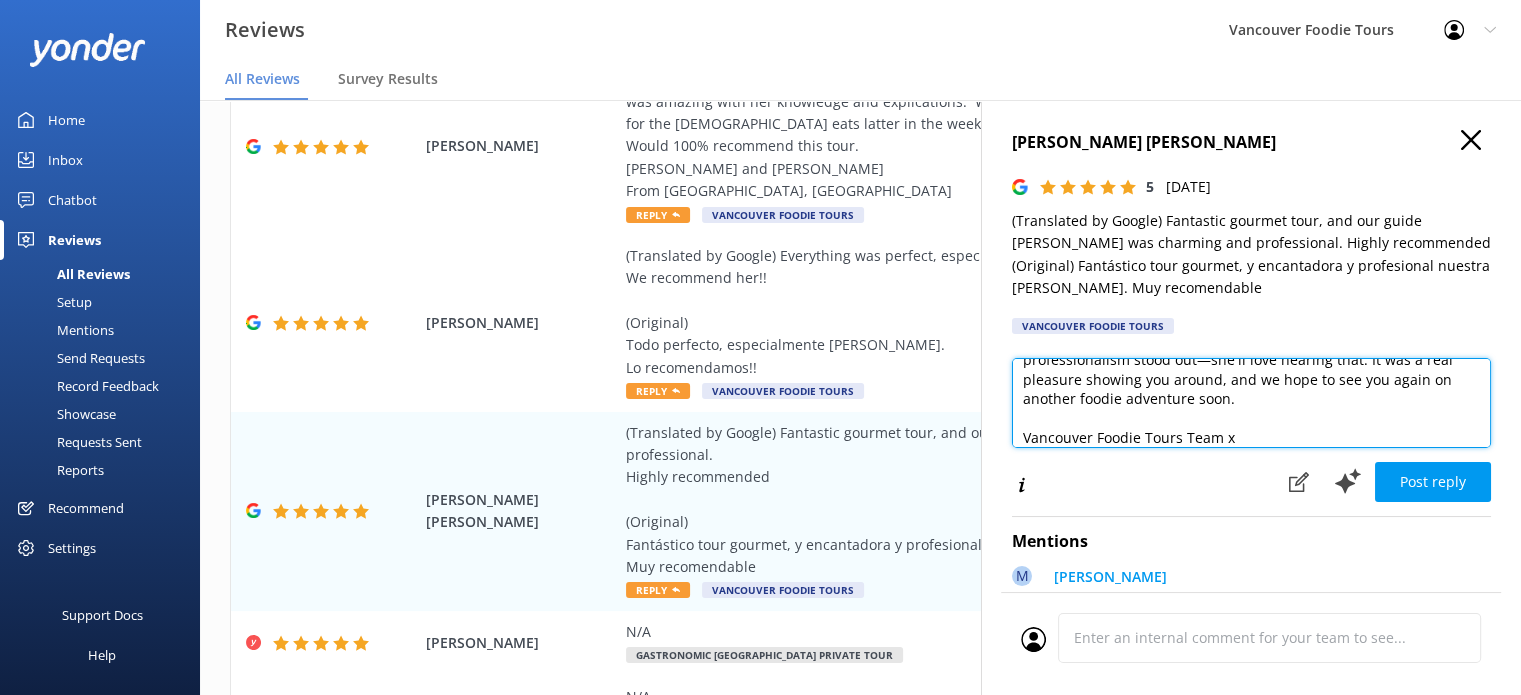 scroll, scrollTop: 10, scrollLeft: 0, axis: vertical 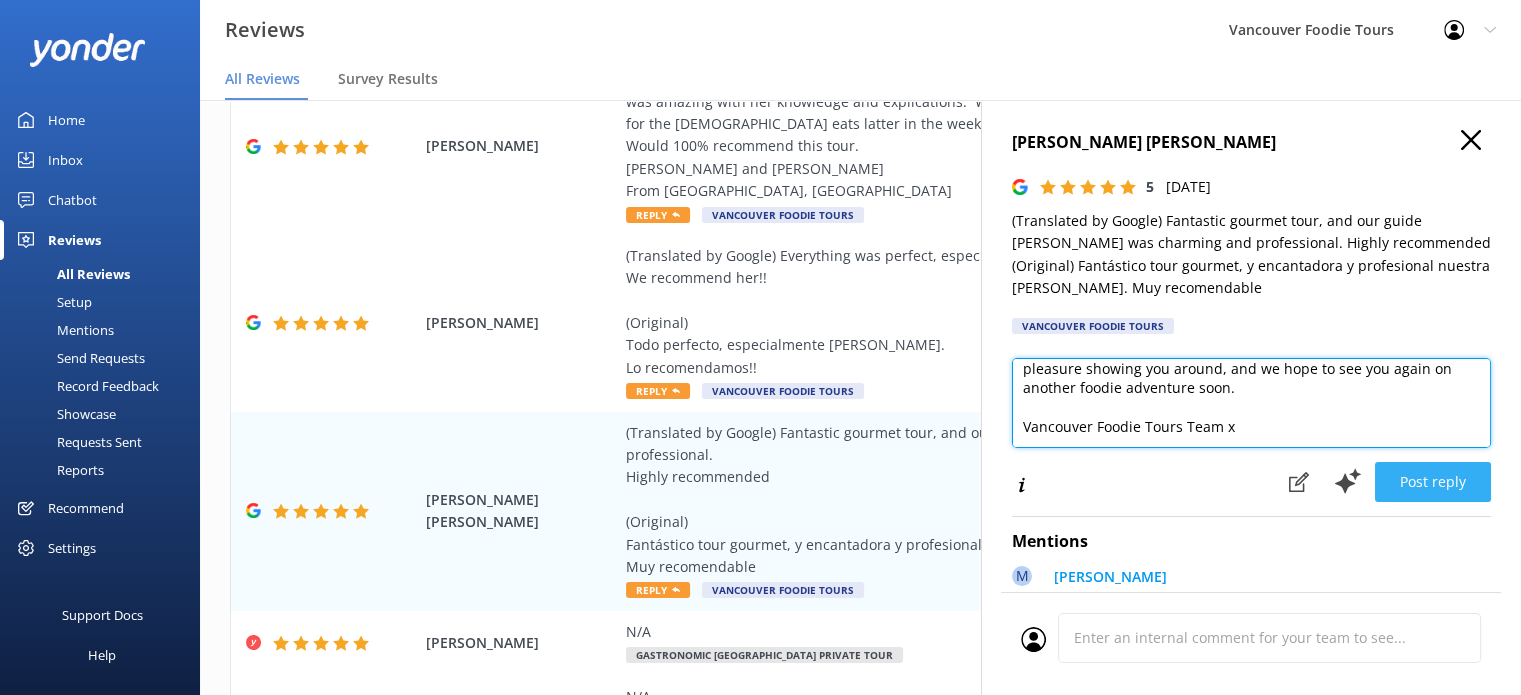 type on "Hi [PERSON_NAME],
Thanks so much for the awesome review! We're really glad you enjoyed the tour and that [PERSON_NAME]'s charm and professionalism stood out—she'll love hearing that. It was a real pleasure showing you around, and we hope to see you again on another foodie adventure soon.
Vancouver Foodie Tours Team x" 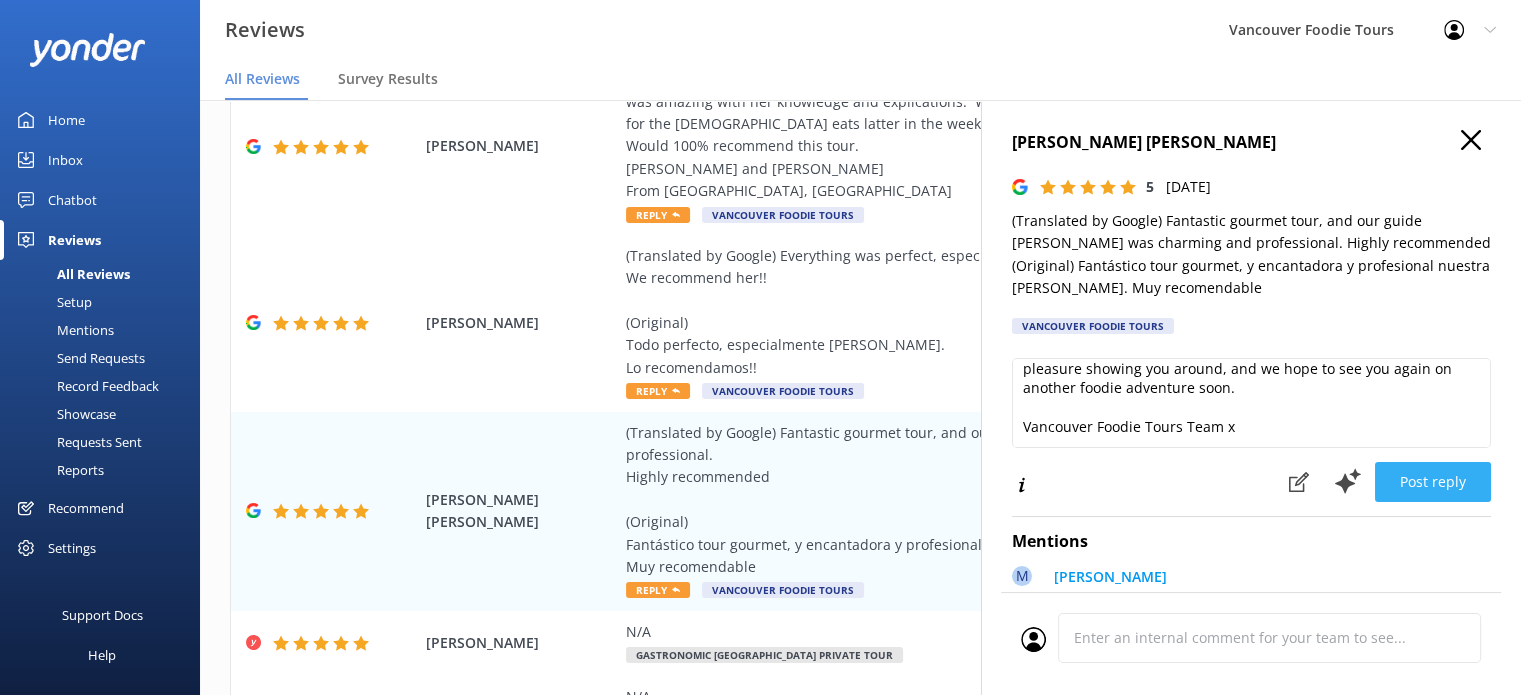 click on "Post reply" at bounding box center [1433, 482] 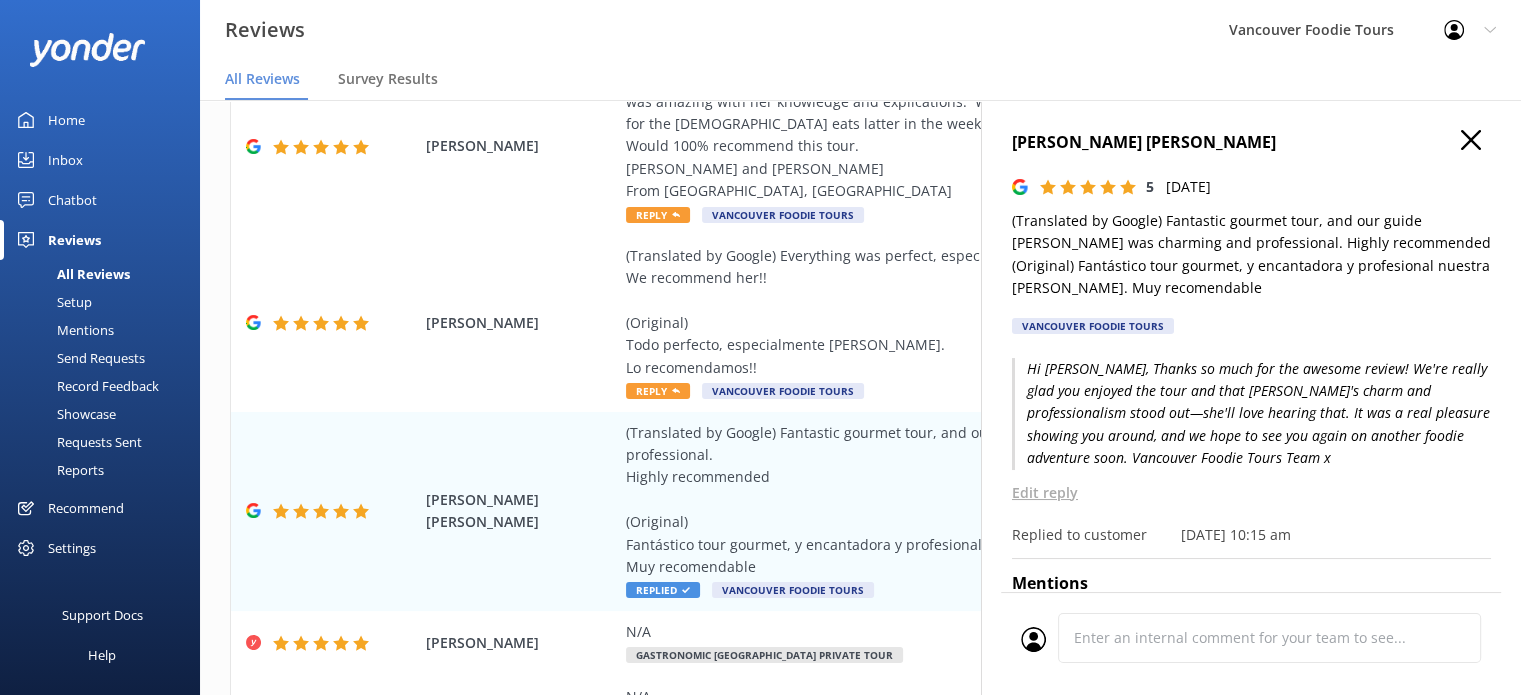 click 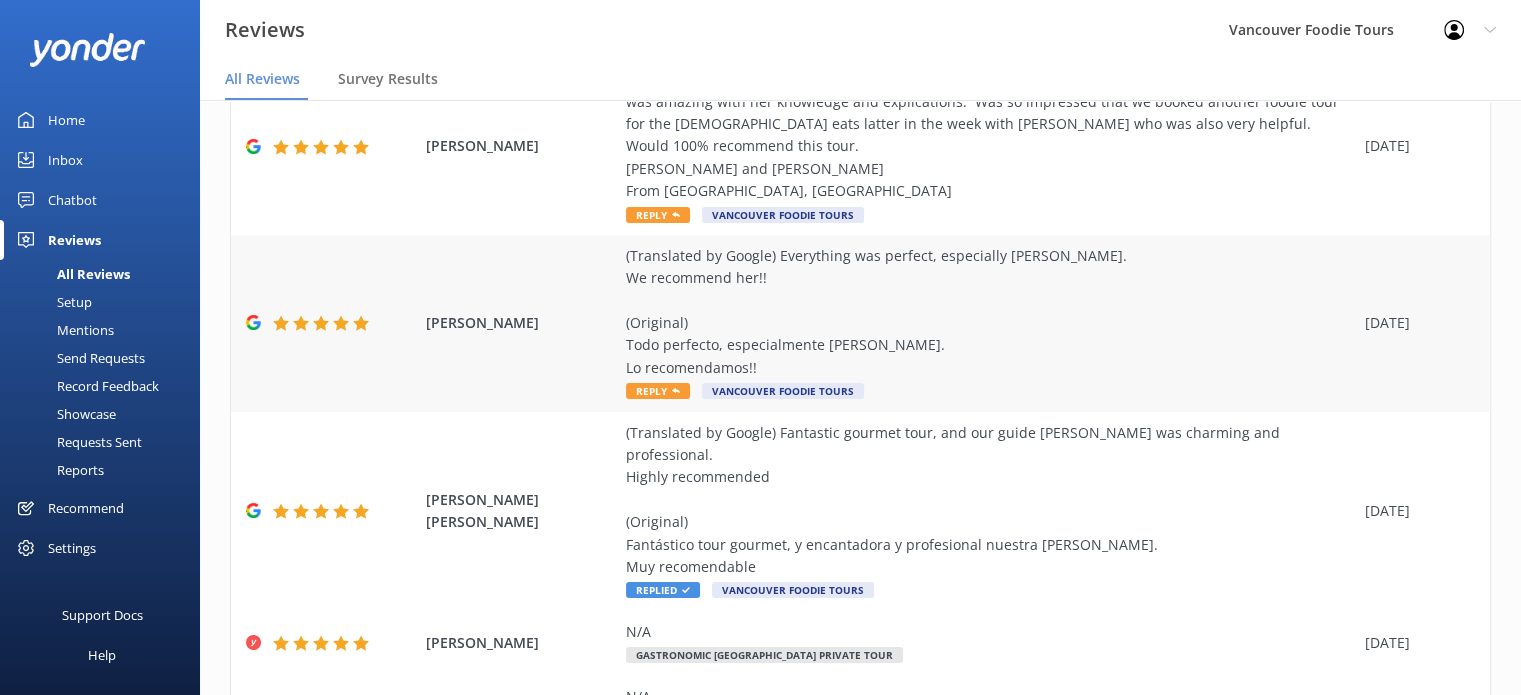 click on "(Translated by Google) Everything was perfect, especially [PERSON_NAME].
We recommend her!!
(Original)
Todo perfecto, especialmente [PERSON_NAME].
Lo recomendamos!!" at bounding box center (990, 312) 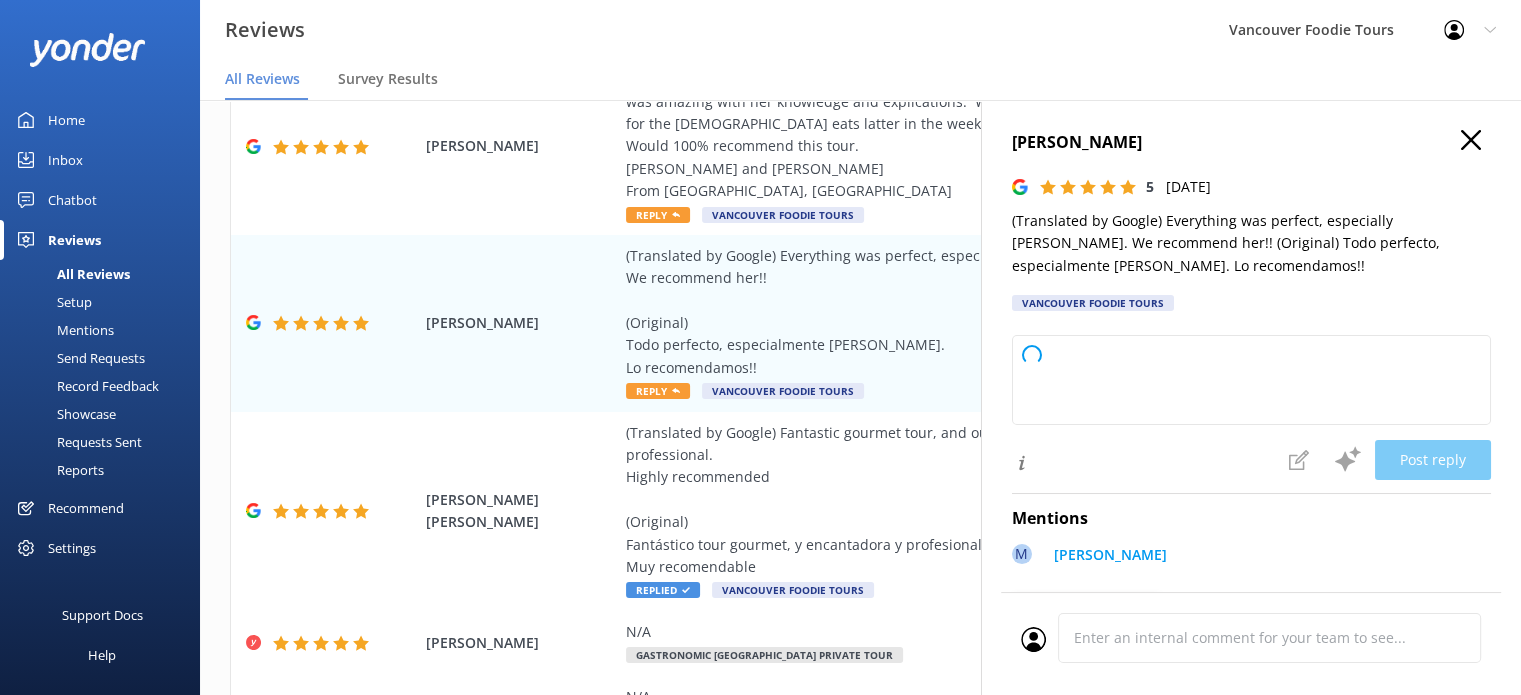 type on "Thank you so much for your wonderful review! We're delighted to hear that everything was perfect and that [PERSON_NAME] made your experience special. Your recommendation means a lot to us. We hope to welcome you again soon!" 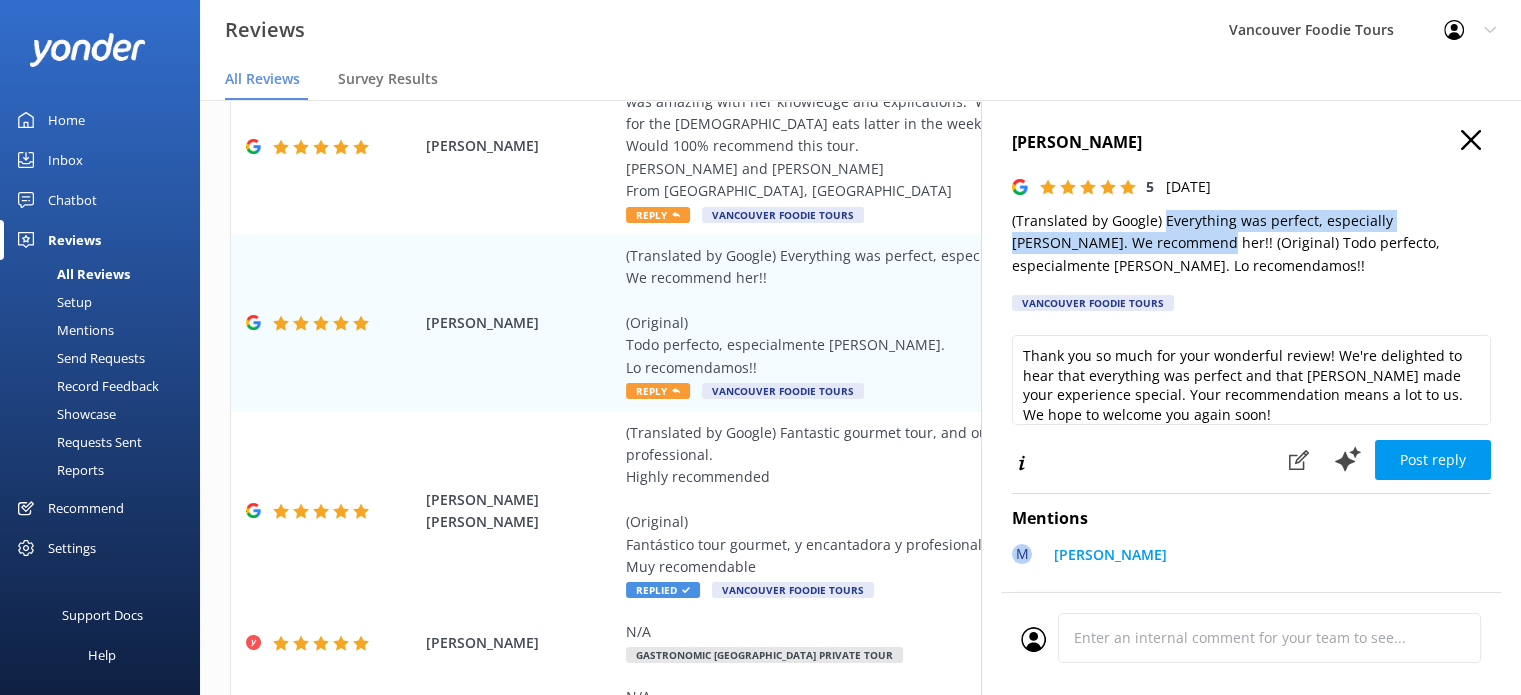 drag, startPoint x: 1163, startPoint y: 223, endPoint x: 1123, endPoint y: 246, distance: 46.141087 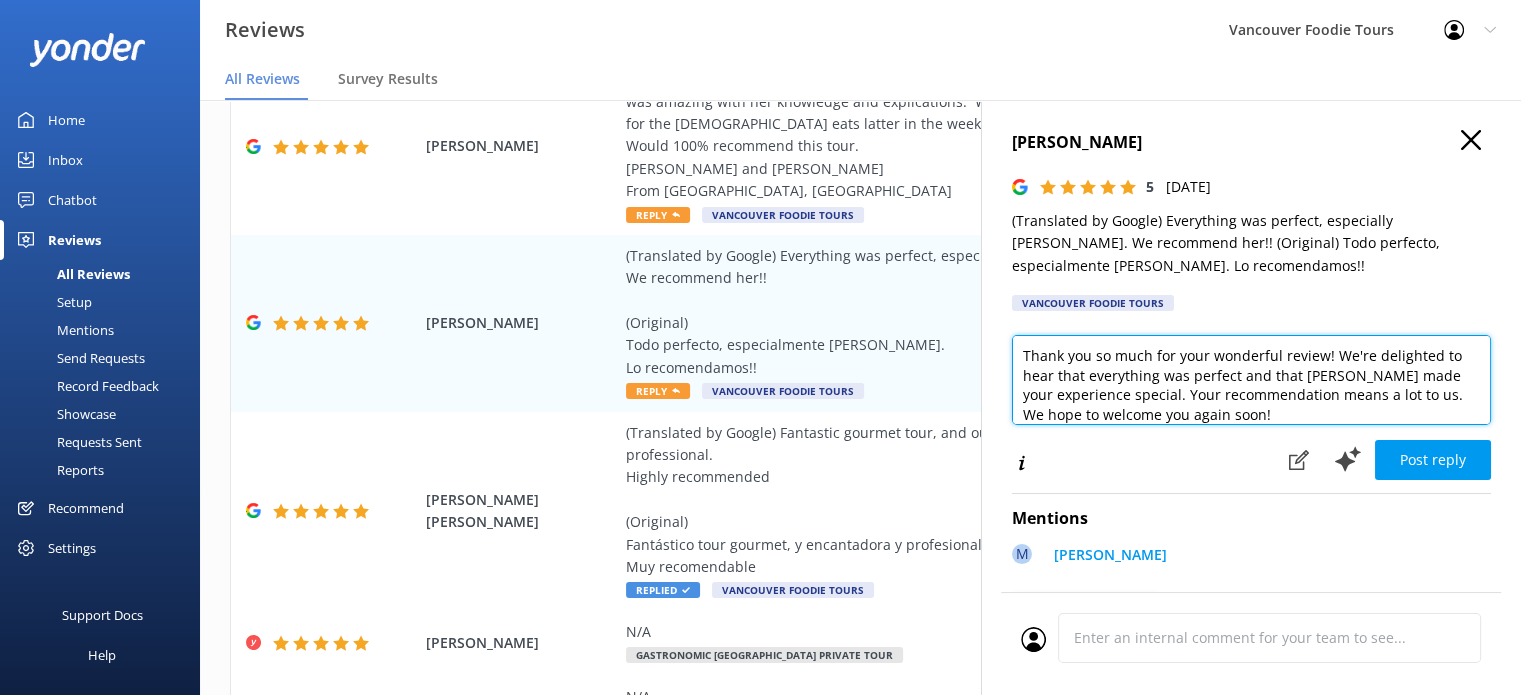 click on "Thank you so much for your wonderful review! We're delighted to hear that everything was perfect and that [PERSON_NAME] made your experience special. Your recommendation means a lot to us. We hope to welcome you again soon!" at bounding box center [1251, 380] 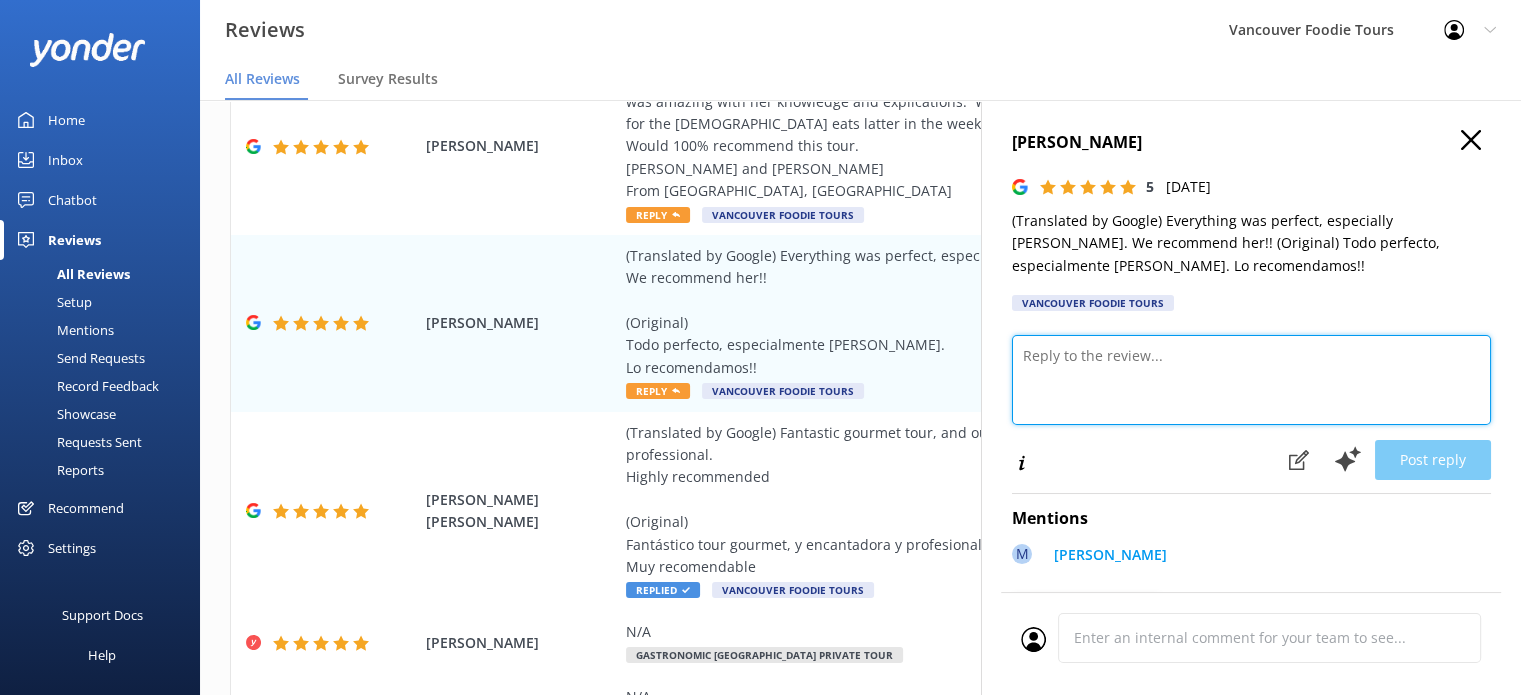 paste on "Hi [PERSON_NAME],
Thanks a lot for the great review! We're so glad to hear everything went smoothly and that [PERSON_NAME] made such an impression—she really is something special. It was a pleasure having you on the tour, and we hope to welcome you again next time you're in [GEOGRAPHIC_DATA].
Vancouver Foodie Tours Team x" 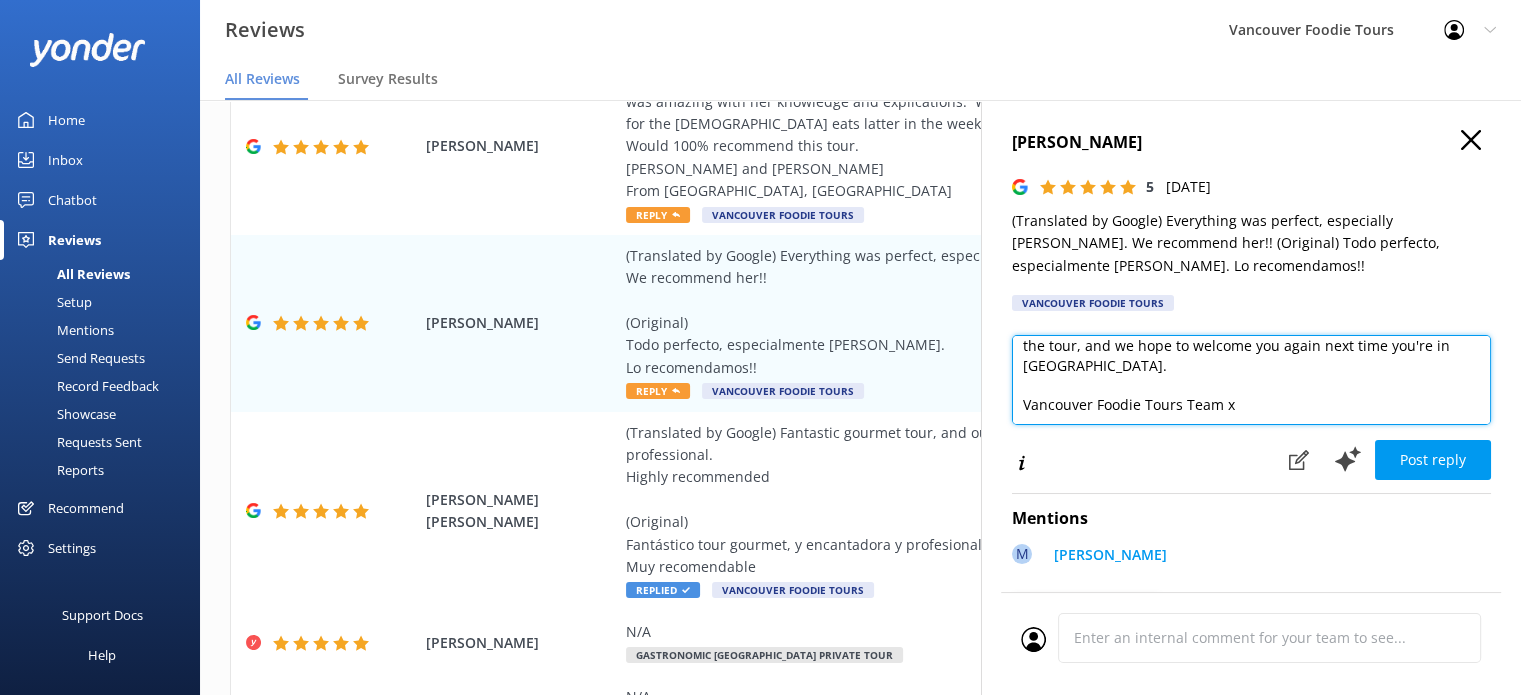 scroll, scrollTop: 10, scrollLeft: 0, axis: vertical 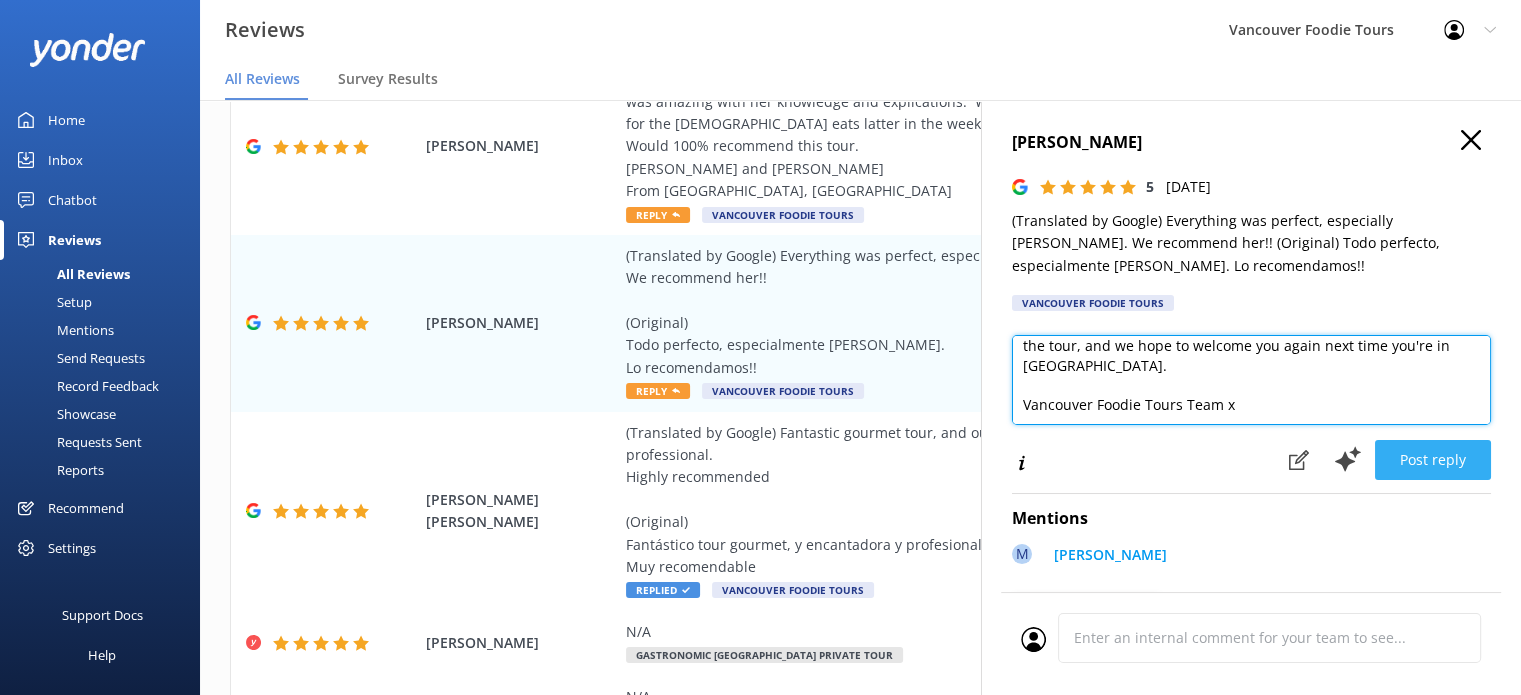 type on "Hi [PERSON_NAME],
Thanks a lot for the great review! We're so glad to hear everything went smoothly and that [PERSON_NAME] made such an impression—she really is something special. It was a pleasure having you on the tour, and we hope to welcome you again next time you're in [GEOGRAPHIC_DATA].
Vancouver Foodie Tours Team x" 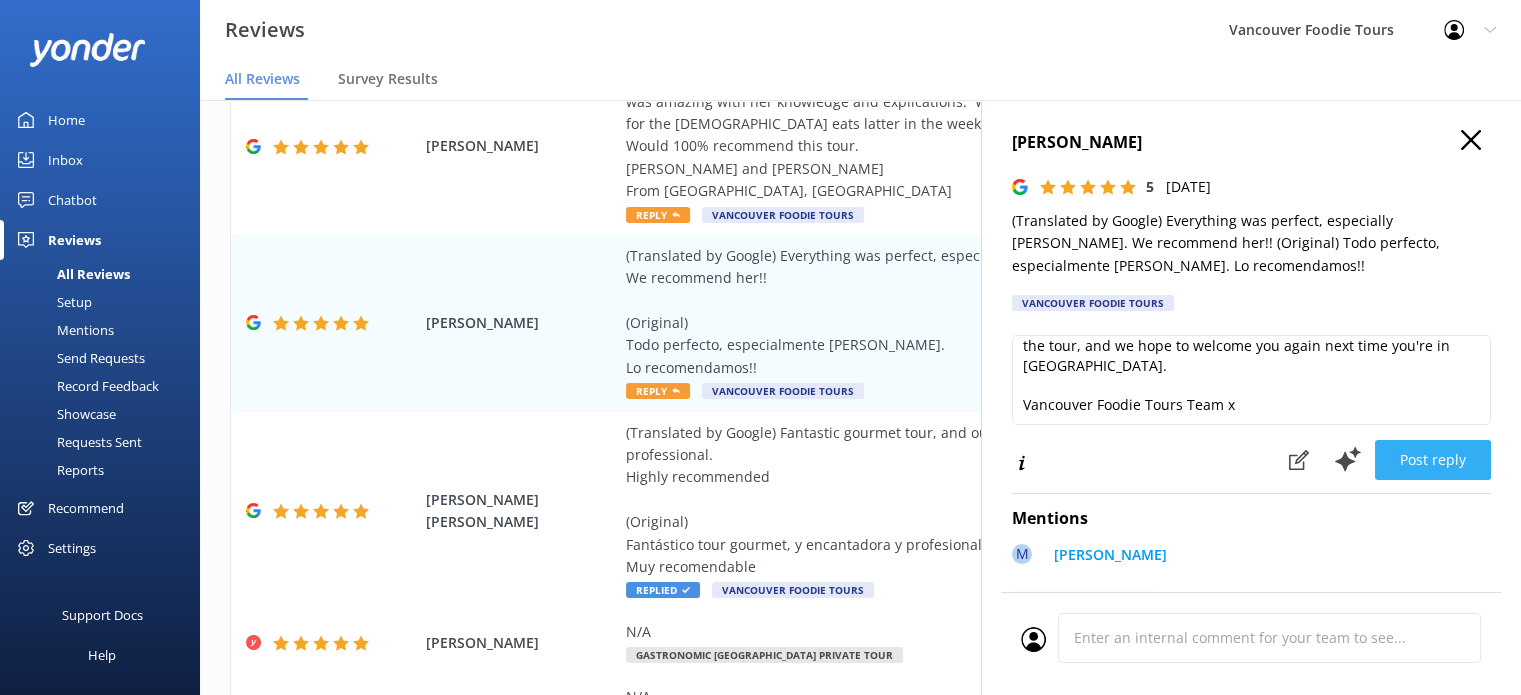 click on "Post reply" at bounding box center [1433, 460] 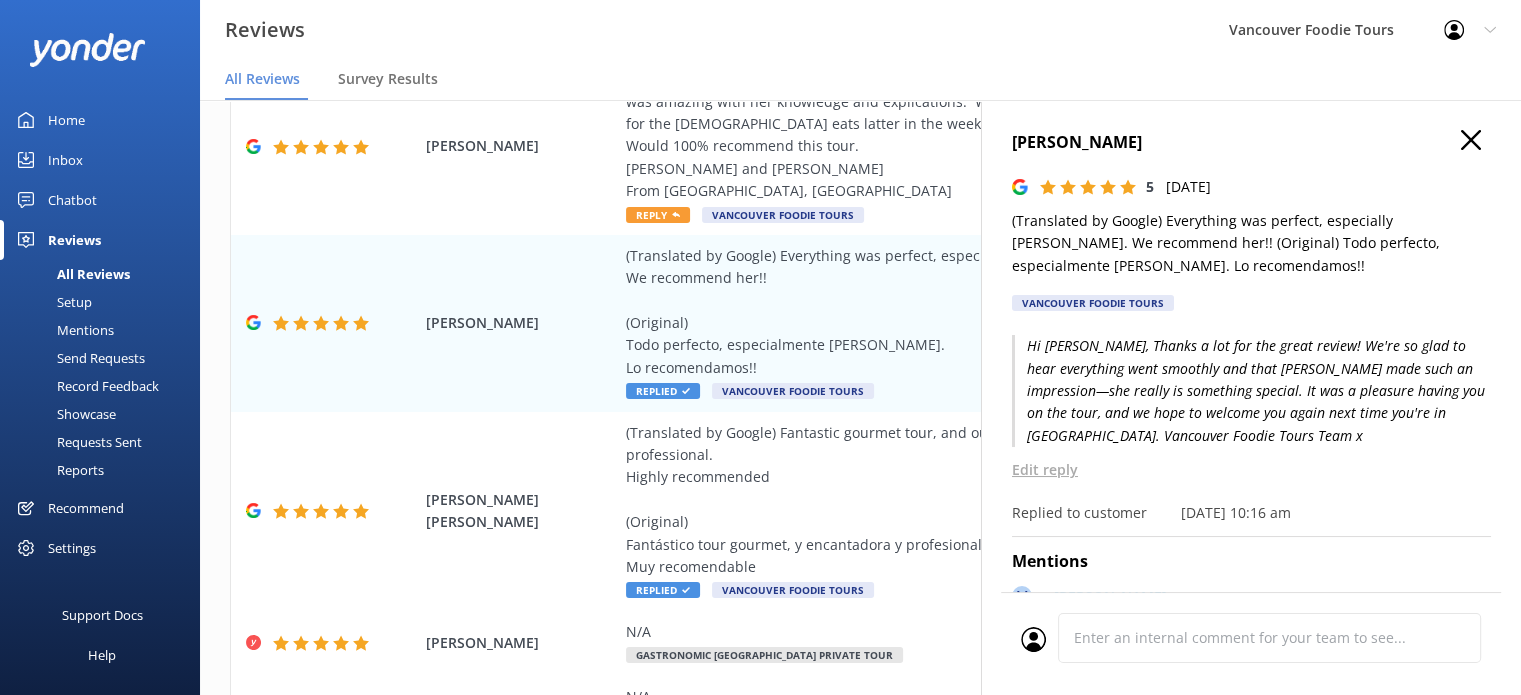 click 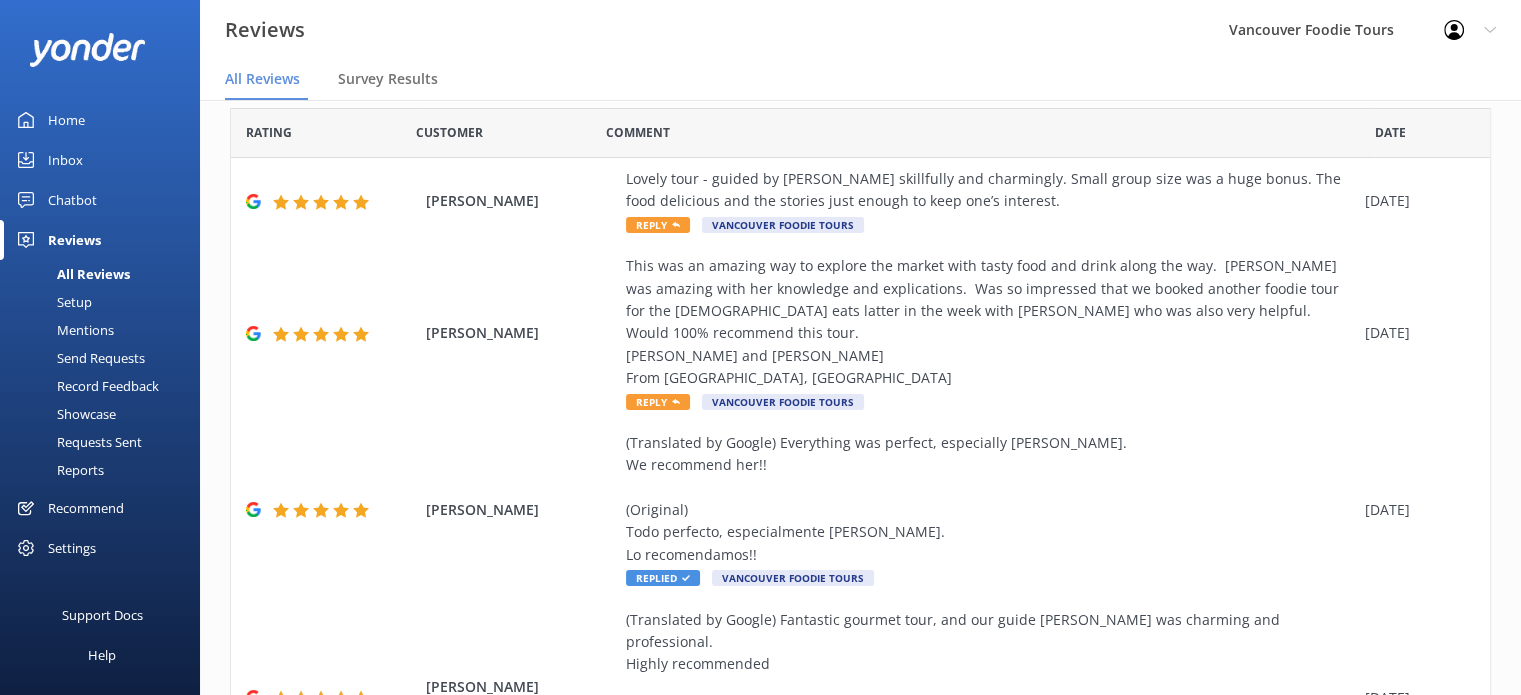 scroll, scrollTop: 0, scrollLeft: 0, axis: both 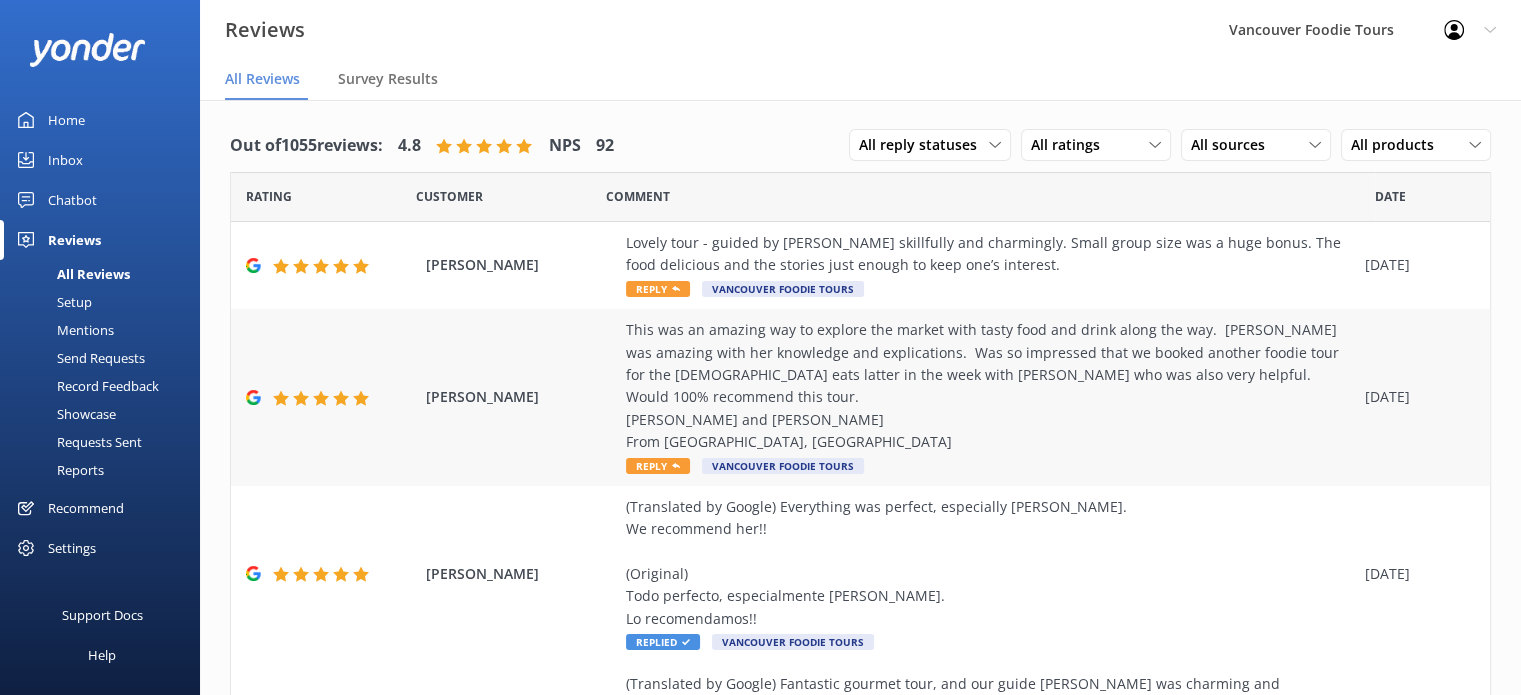 click on "This was an amazing way to explore the market with tasty food and drink along the way.  [PERSON_NAME] was amazing with her knowledge and explications.  Was so impressed that we booked another foodie tour for the [DEMOGRAPHIC_DATA] eats latter in the week with [PERSON_NAME] who was also very helpful.  Would 100% recommend this tour.
[PERSON_NAME] and [PERSON_NAME]
From [GEOGRAPHIC_DATA], [GEOGRAPHIC_DATA]" at bounding box center (990, 386) 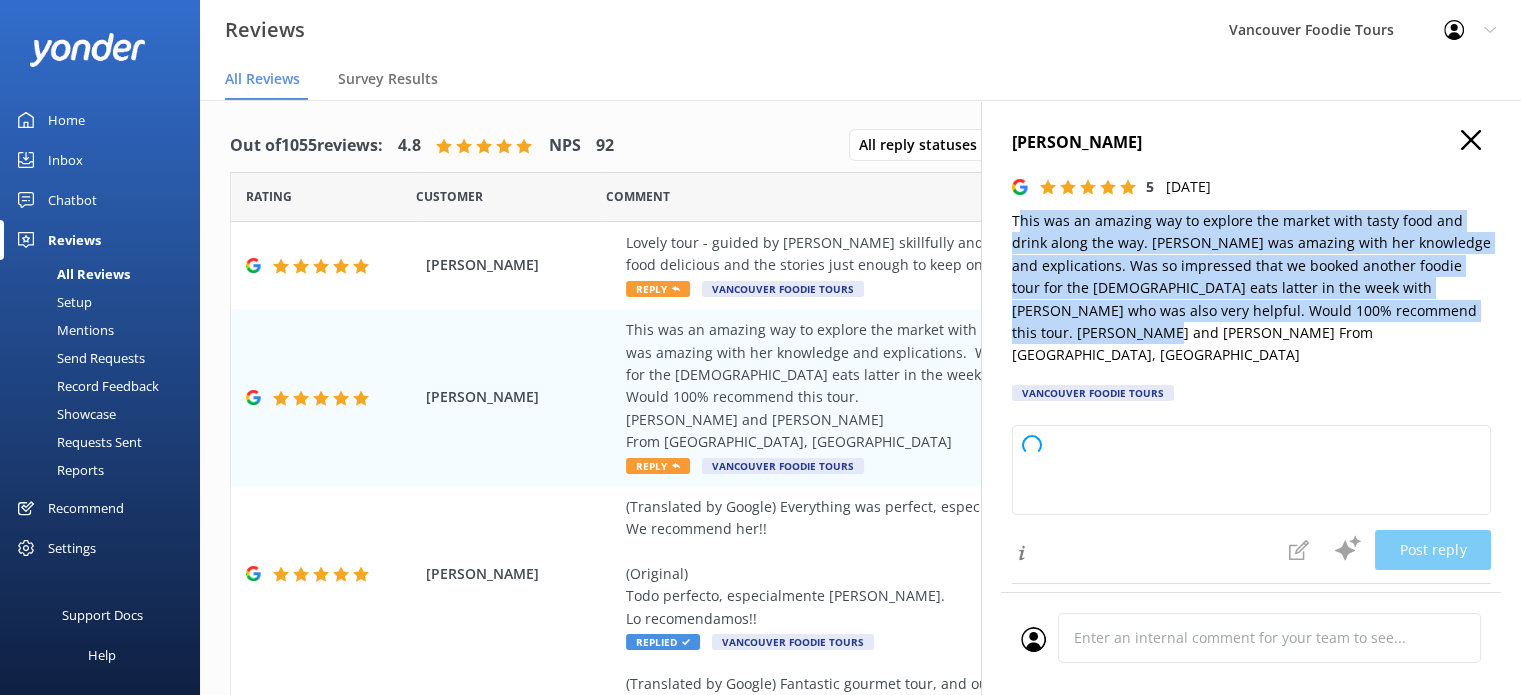 drag, startPoint x: 1017, startPoint y: 219, endPoint x: 1104, endPoint y: 343, distance: 151.47607 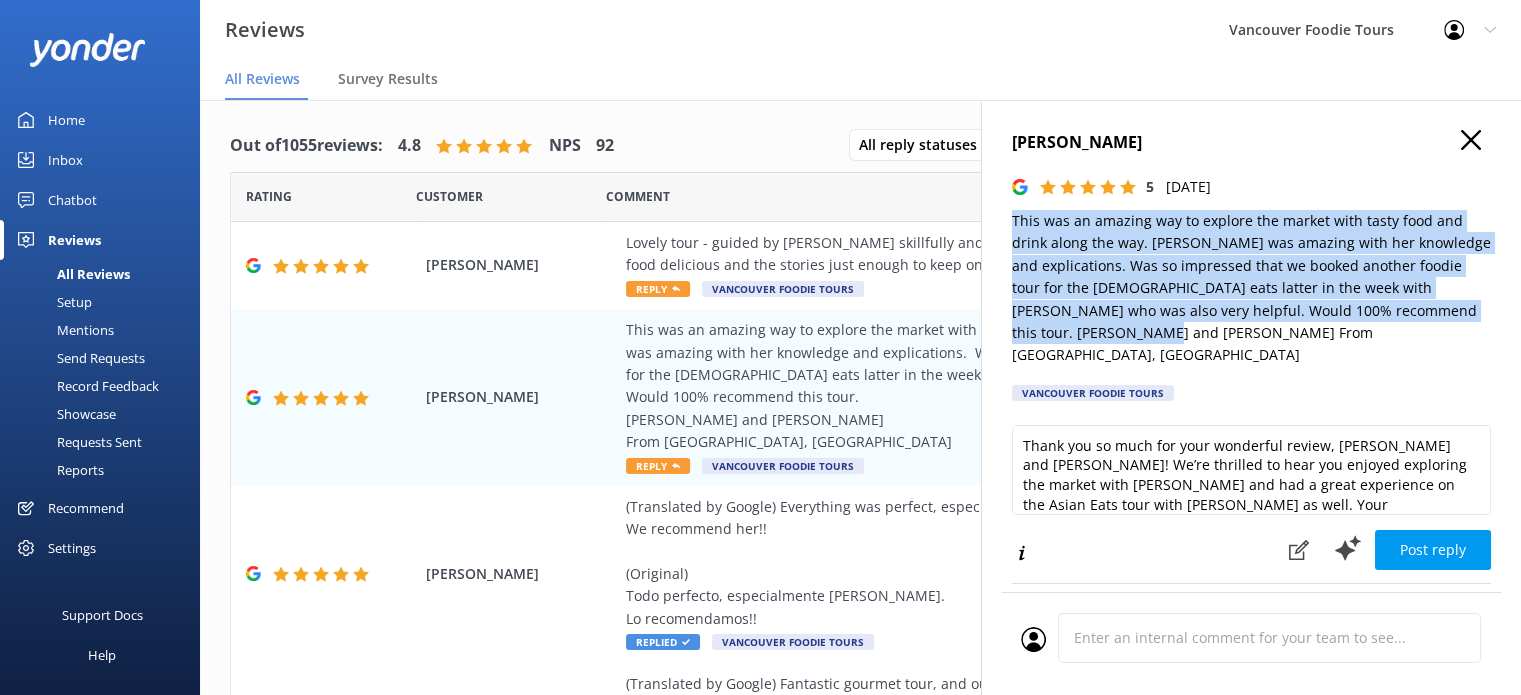drag, startPoint x: 1040, startPoint y: 249, endPoint x: 1085, endPoint y: 335, distance: 97.06184 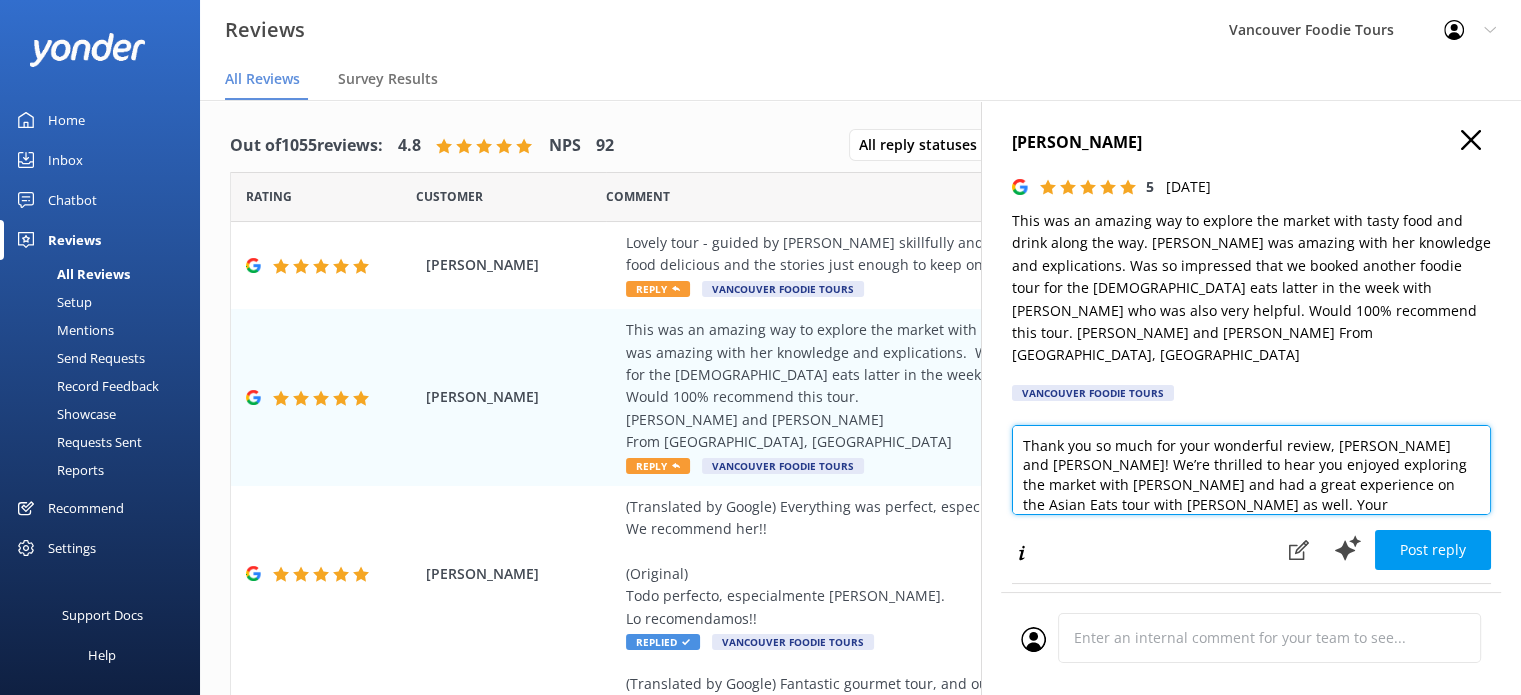 click on "Thank you so much for your wonderful review, [PERSON_NAME] and [PERSON_NAME]! We’re thrilled to hear you enjoyed exploring the market with [PERSON_NAME] and had a great experience on the Asian Eats tour with [PERSON_NAME] as well. Your recommendation means a lot to us. We hope to welcome you back for more foodie adventures in the future!" at bounding box center (1251, 470) 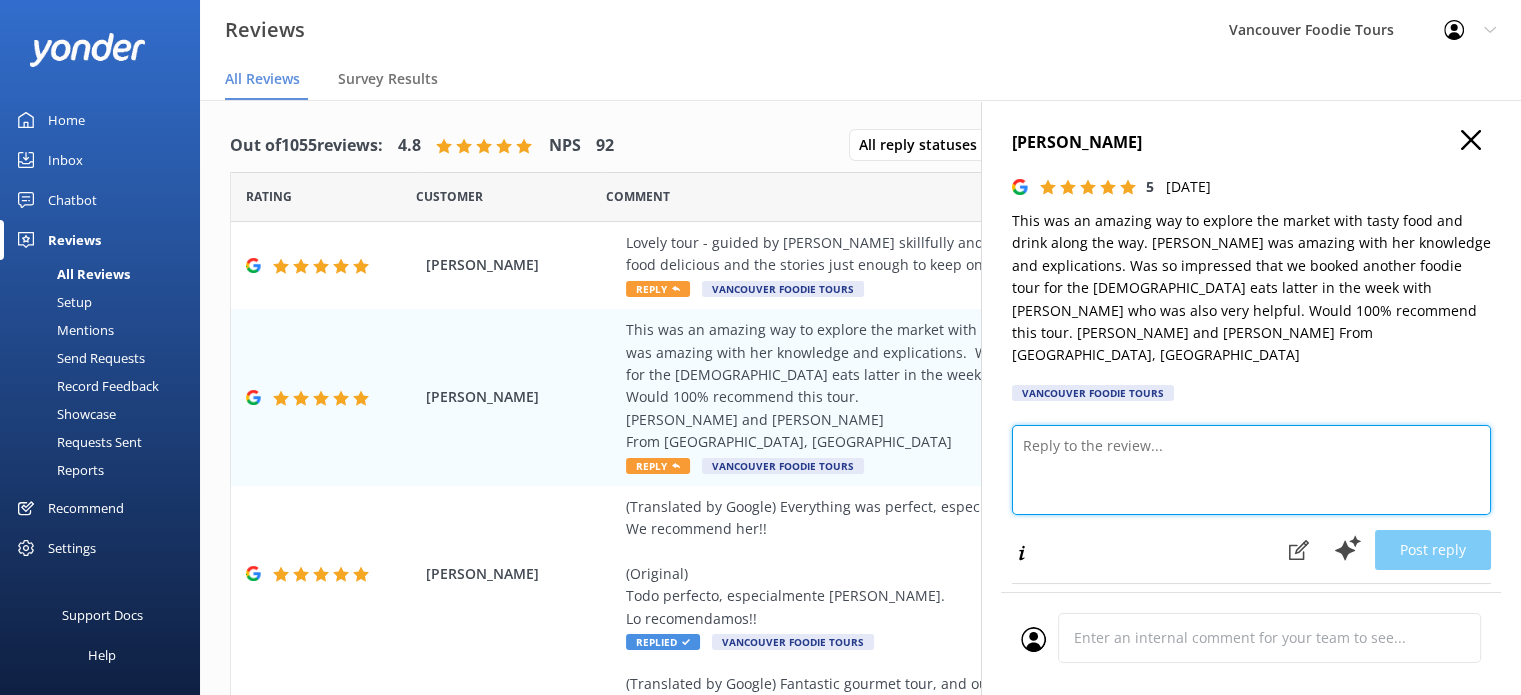 paste on "Hi [PERSON_NAME] and [PERSON_NAME],
Thanks so much for the lovely review! We're really pleased you had such a good time exploring the market with [PERSON_NAME]—and how awesome that you joined us again for Asian Eats with [PERSON_NAME]! We'll be sure to pass along your kind words to both of them. It was a real pleasure hosting you, and we’d love to see you again if you're ever back in [GEOGRAPHIC_DATA].
Vancouver Foodie Tours Team x" 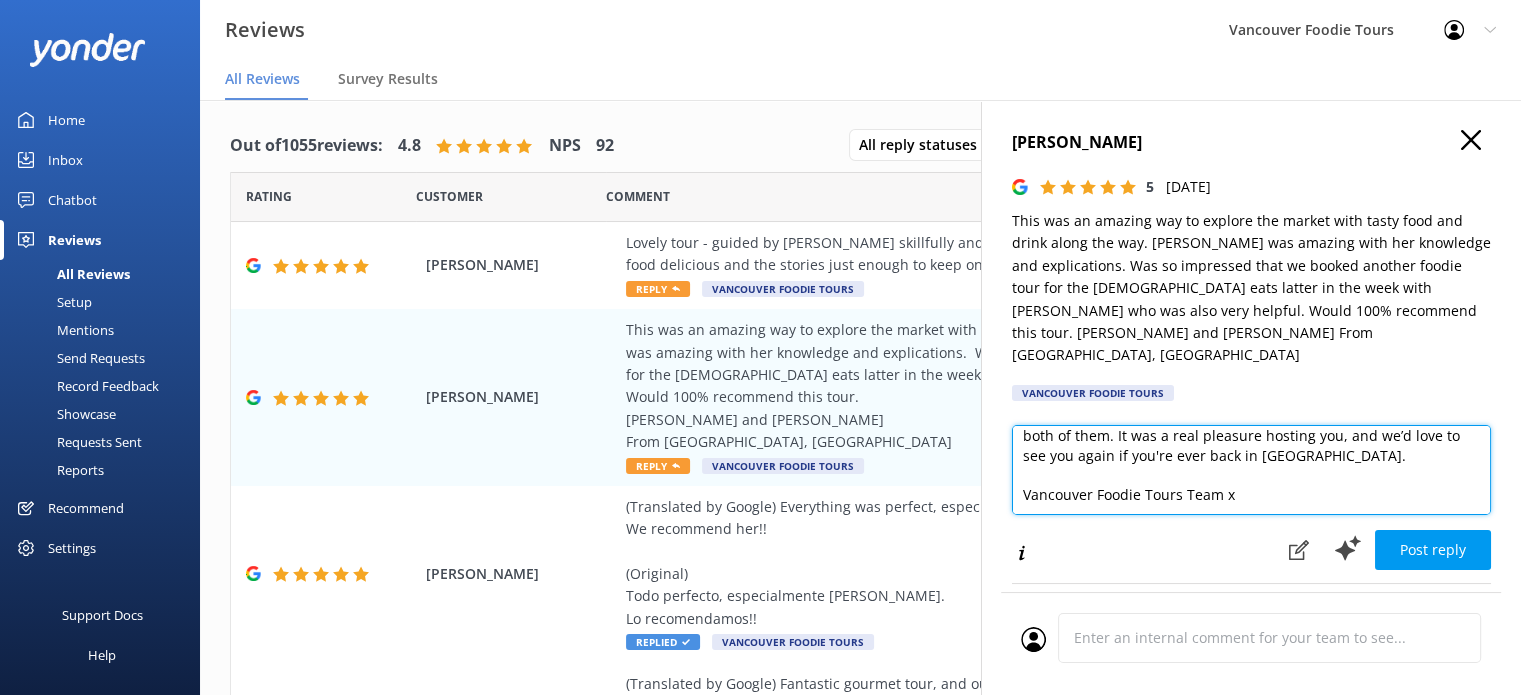 scroll, scrollTop: 10, scrollLeft: 0, axis: vertical 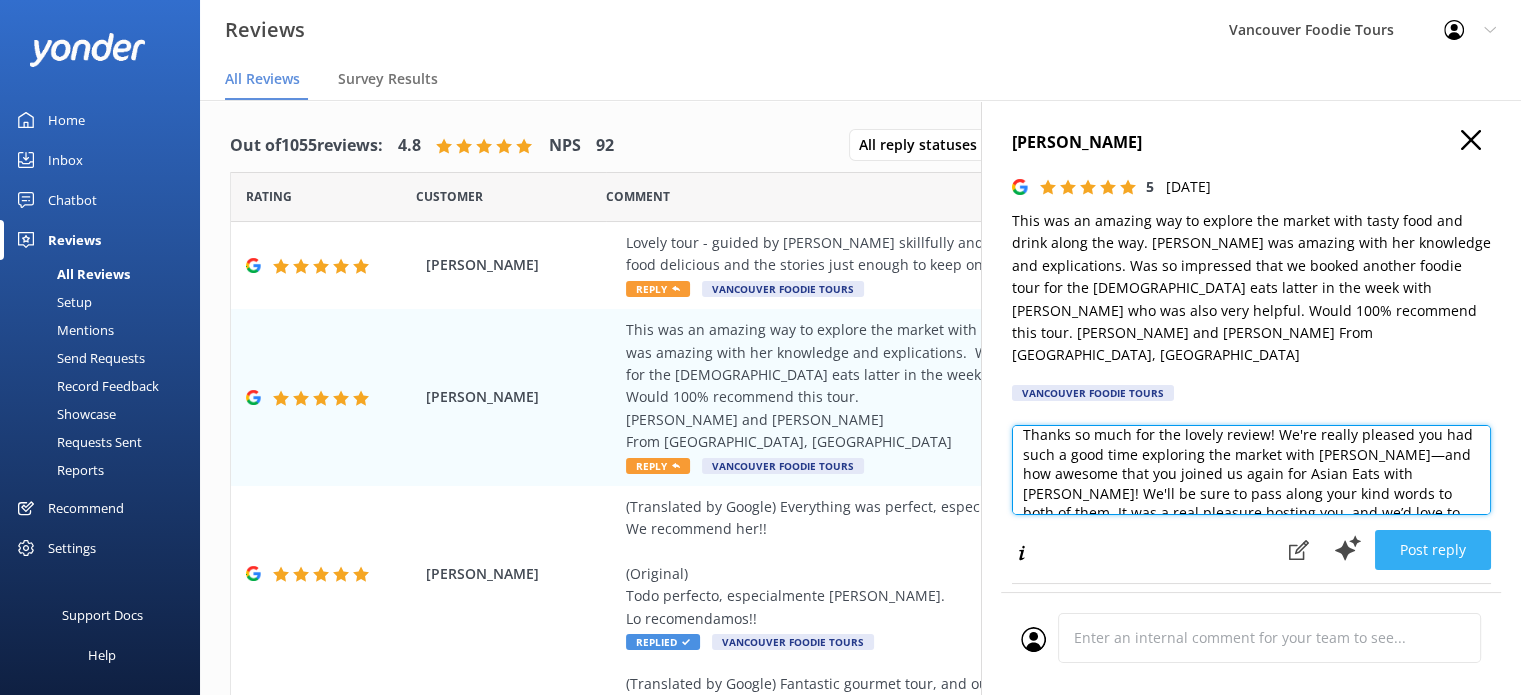 drag, startPoint x: 1306, startPoint y: 450, endPoint x: 1408, endPoint y: 515, distance: 120.9504 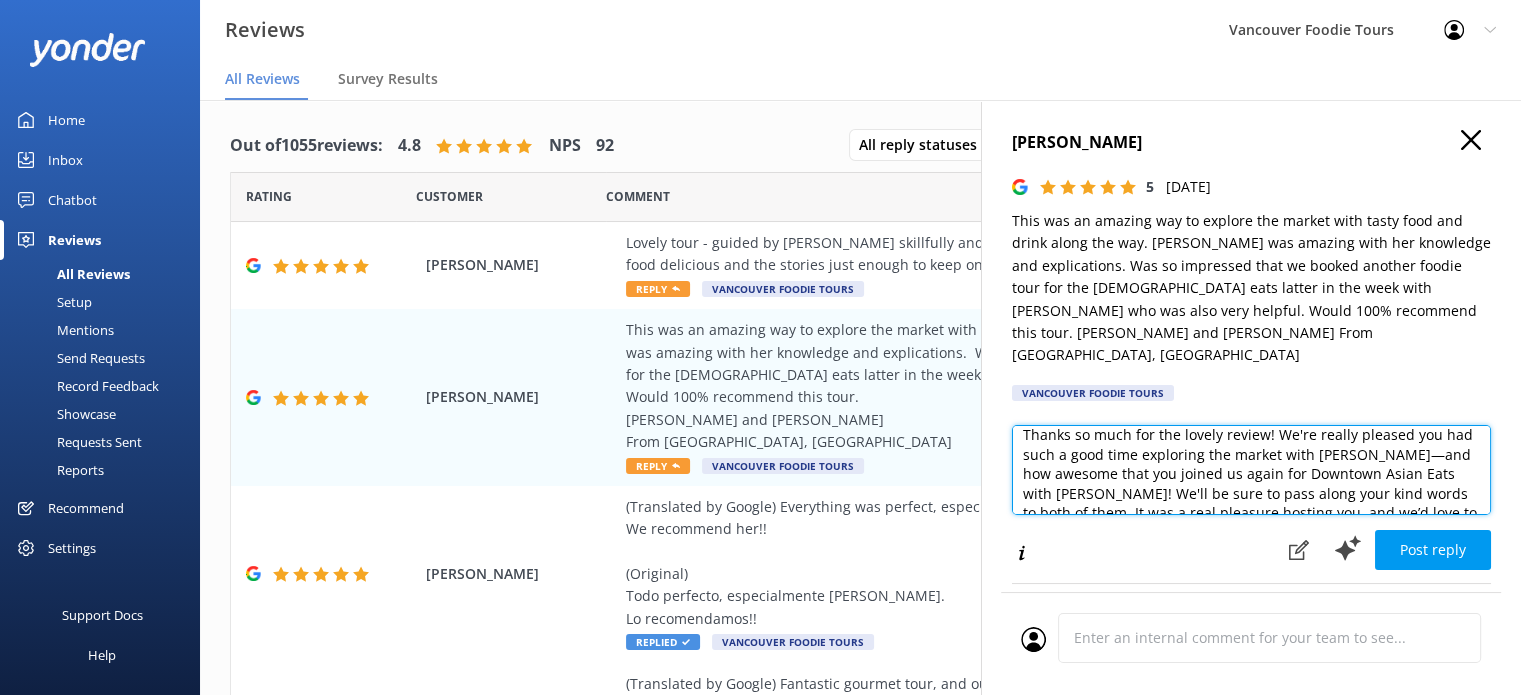 click on "Hi [PERSON_NAME] and [PERSON_NAME],
Thanks so much for the lovely review! We're really pleased you had such a good time exploring the market with [PERSON_NAME]—and how awesome that you joined us again for Downtown Asian Eats with [PERSON_NAME]! We'll be sure to pass along your kind words to both of them. It was a real pleasure hosting you, and we’d love to see you again if you're ever back in [GEOGRAPHIC_DATA].
Vancouver Foodie Tours Team x" at bounding box center (1251, 470) 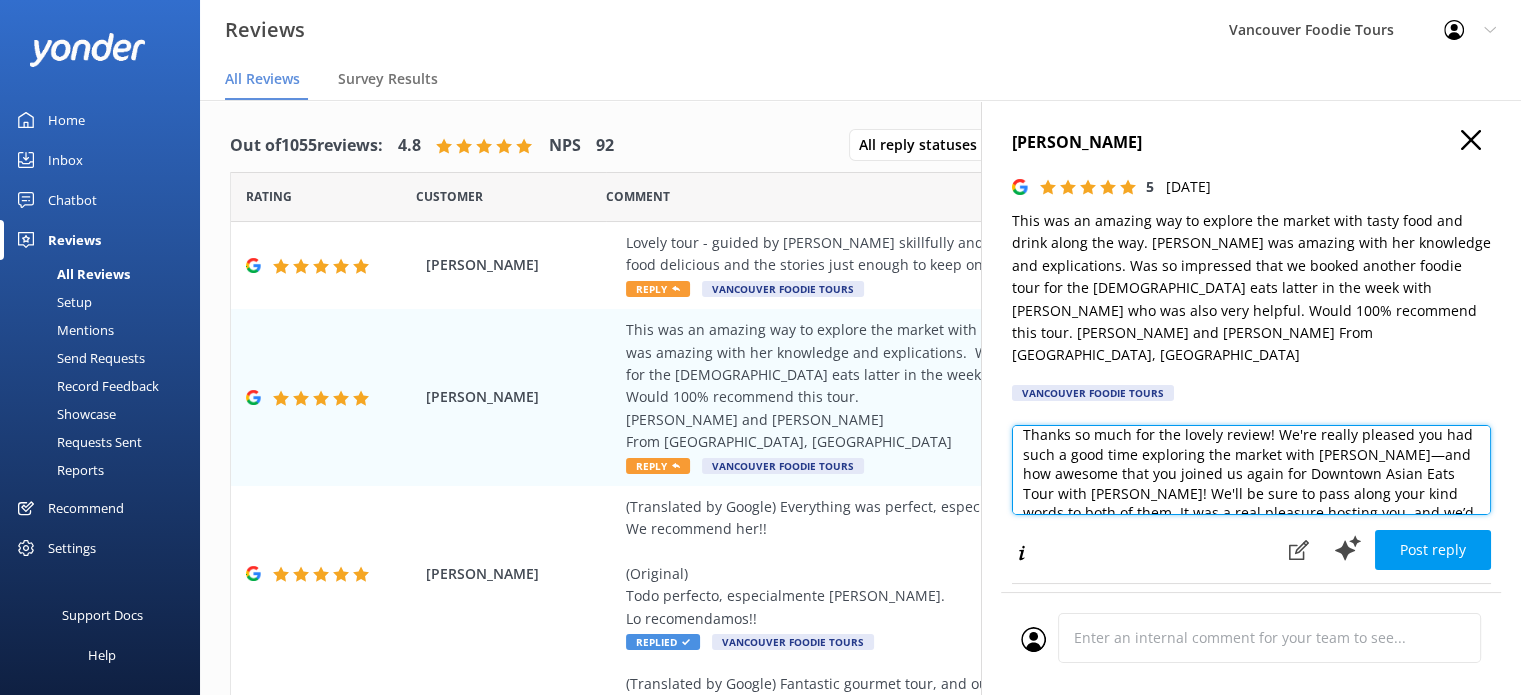drag, startPoint x: 1301, startPoint y: 432, endPoint x: 1259, endPoint y: 433, distance: 42.0119 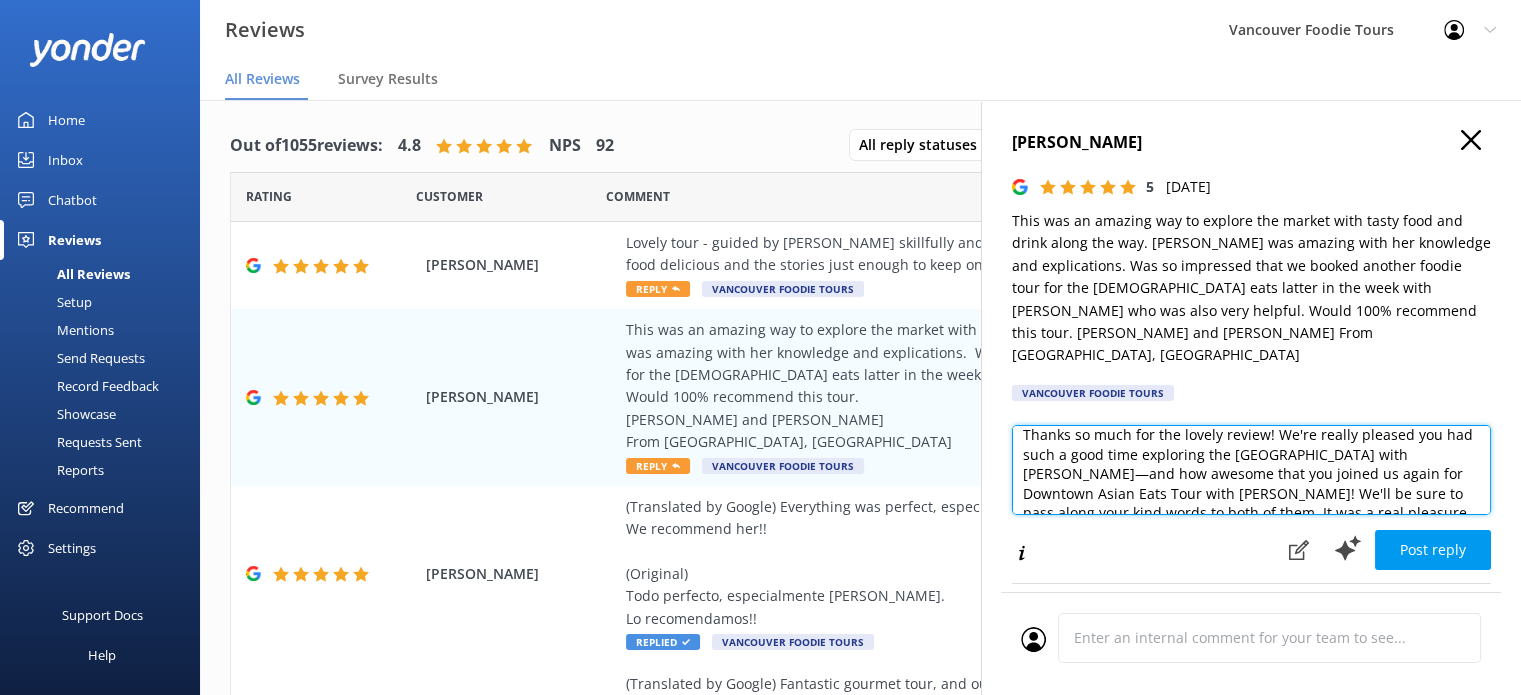 scroll, scrollTop: 10, scrollLeft: 0, axis: vertical 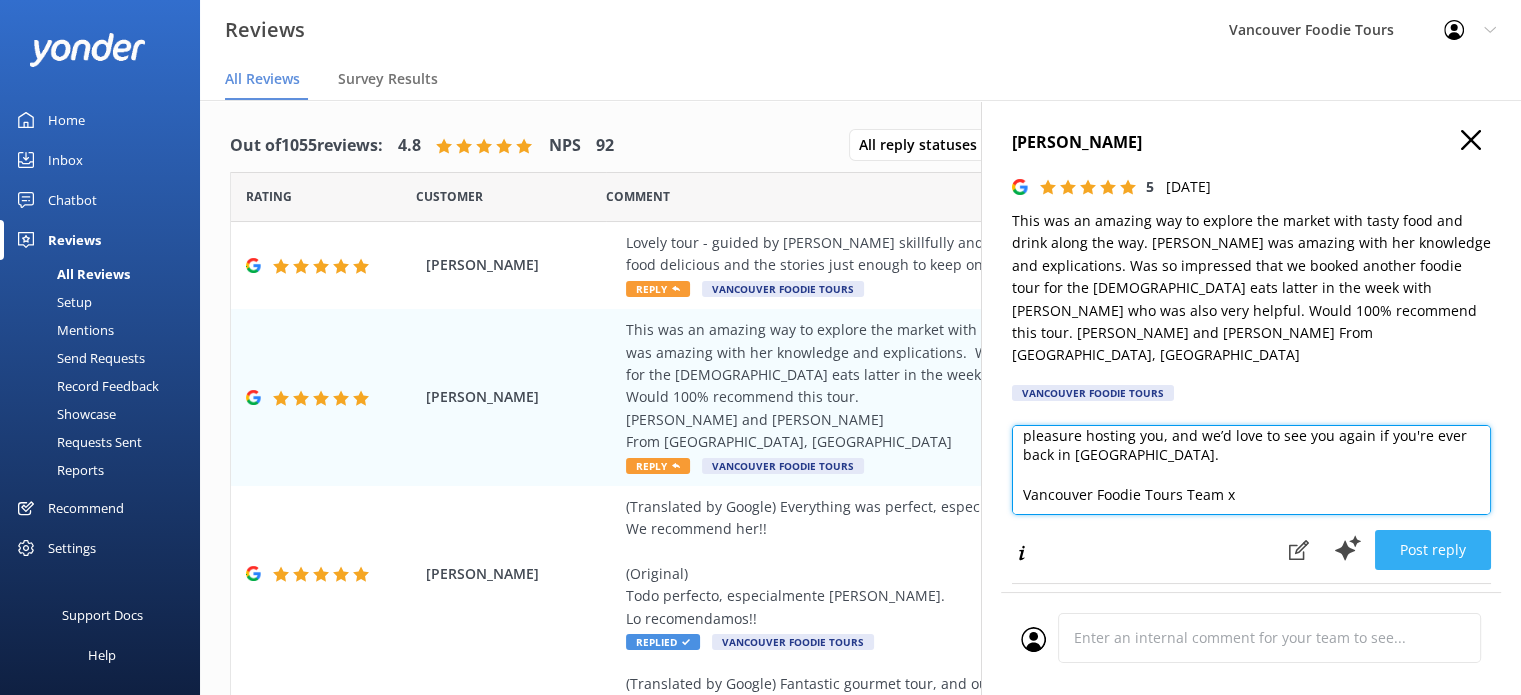 type on "Hi [PERSON_NAME] and [PERSON_NAME],
Thanks so much for the lovely review! We're really pleased you had such a good time exploring the [GEOGRAPHIC_DATA] with [PERSON_NAME]—and how awesome that you joined us again for the Downtown Asian Eats Tour with [PERSON_NAME]! We'll be sure to pass along your kind words to both of them. It was a real pleasure hosting you, and we’d love to see you again if you're ever back in [GEOGRAPHIC_DATA].
Vancouver Foodie Tours Team x" 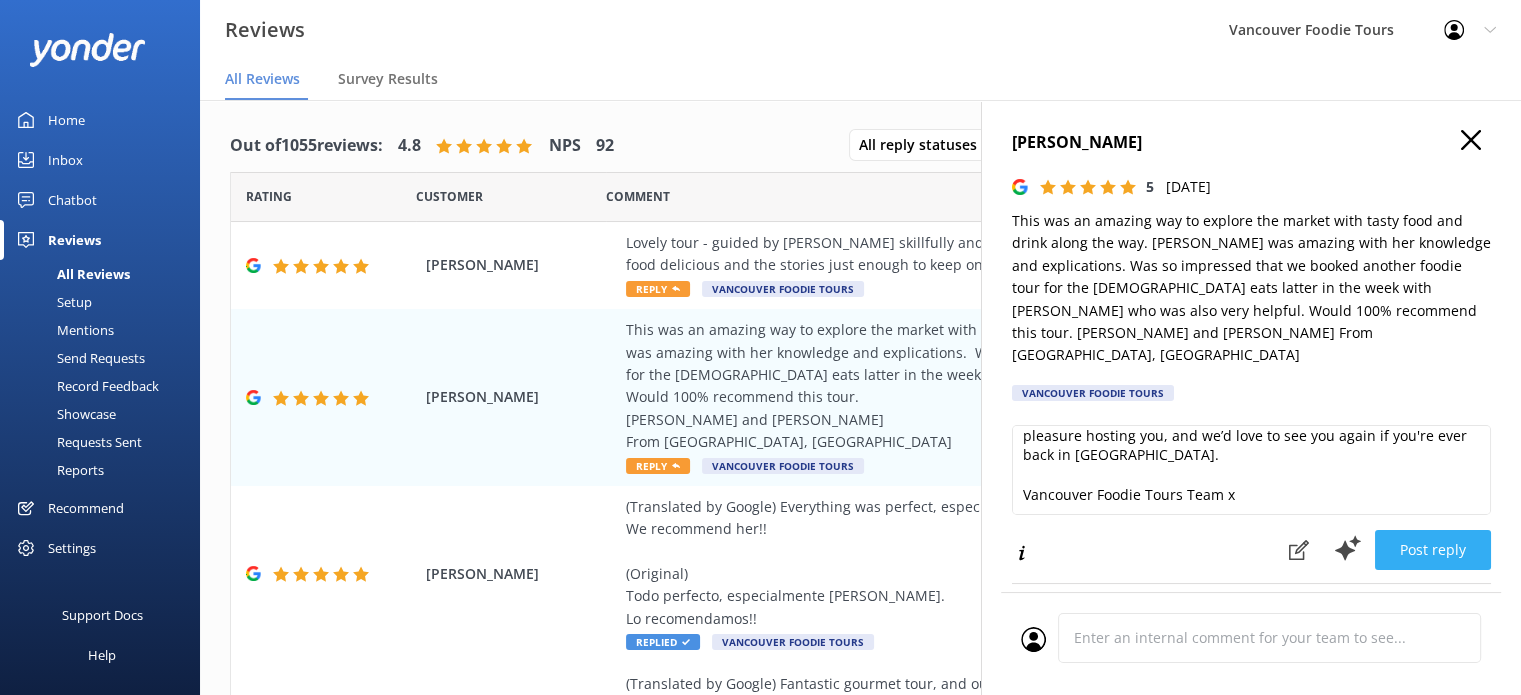 click on "Post reply" at bounding box center (1433, 550) 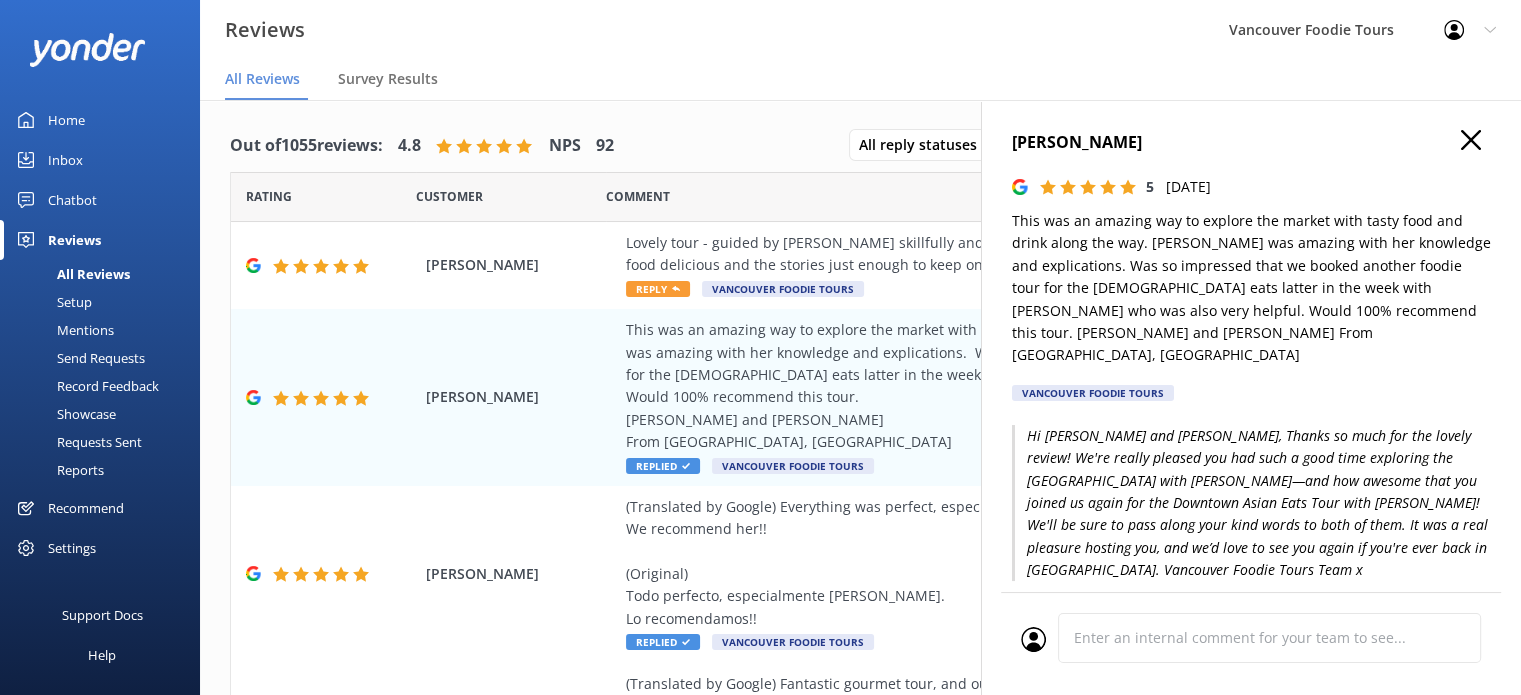 click 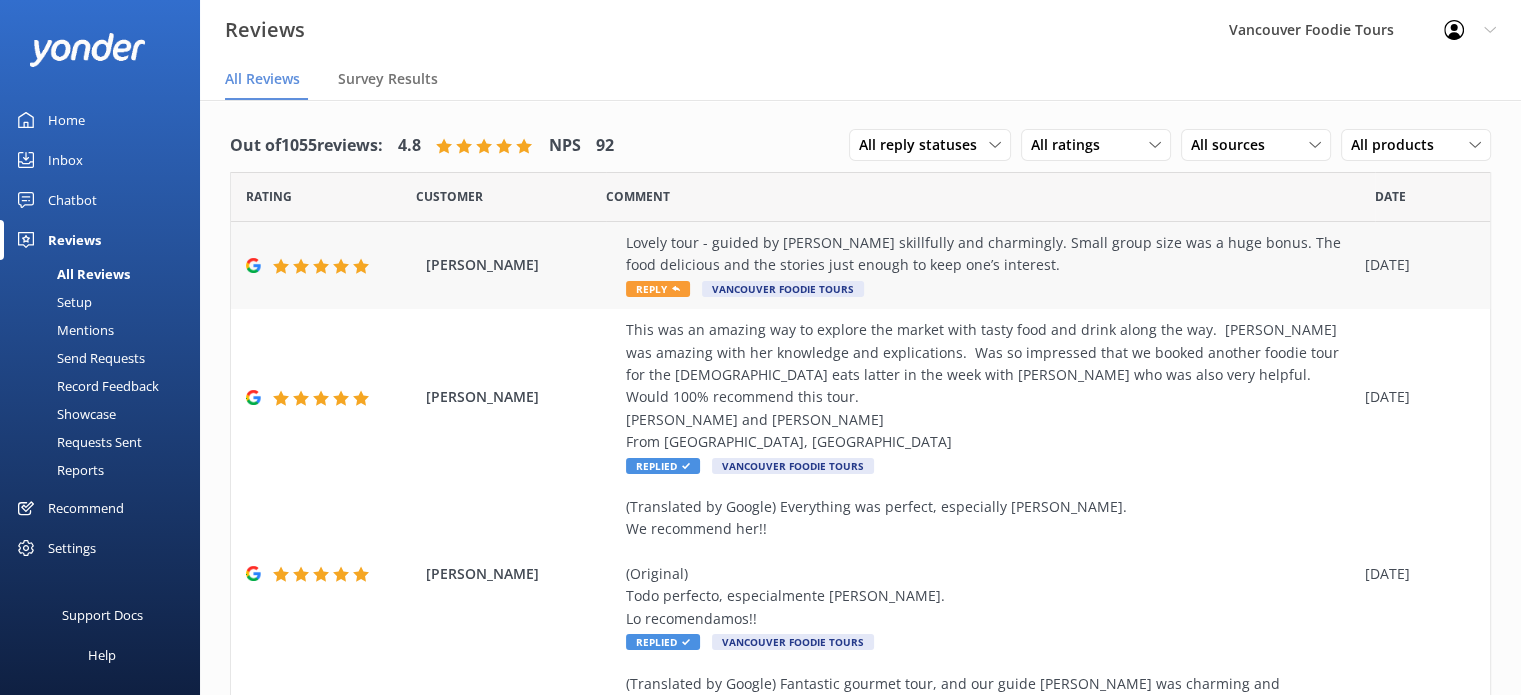 click on "Lovely tour - guided by [PERSON_NAME] skillfully and charmingly. Small group size was a huge bonus. The food delicious and the stories just enough to keep one’s interest." at bounding box center (990, 254) 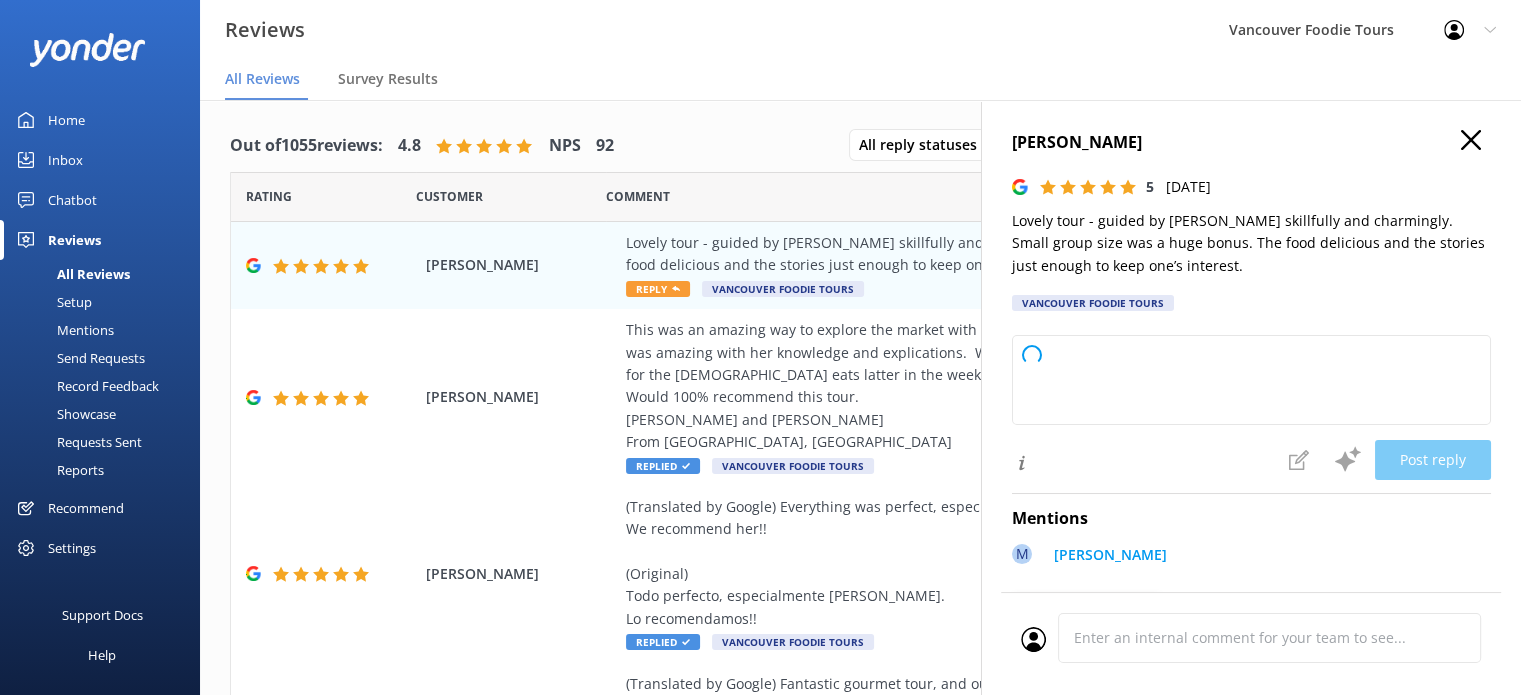 type on "Thank you so much for your wonderful review! We're delighted you enjoyed the tour with [PERSON_NAME] and appreciated the small group experience. We're glad the food and stories made it a memorable outing. Hope to welcome you again soon!" 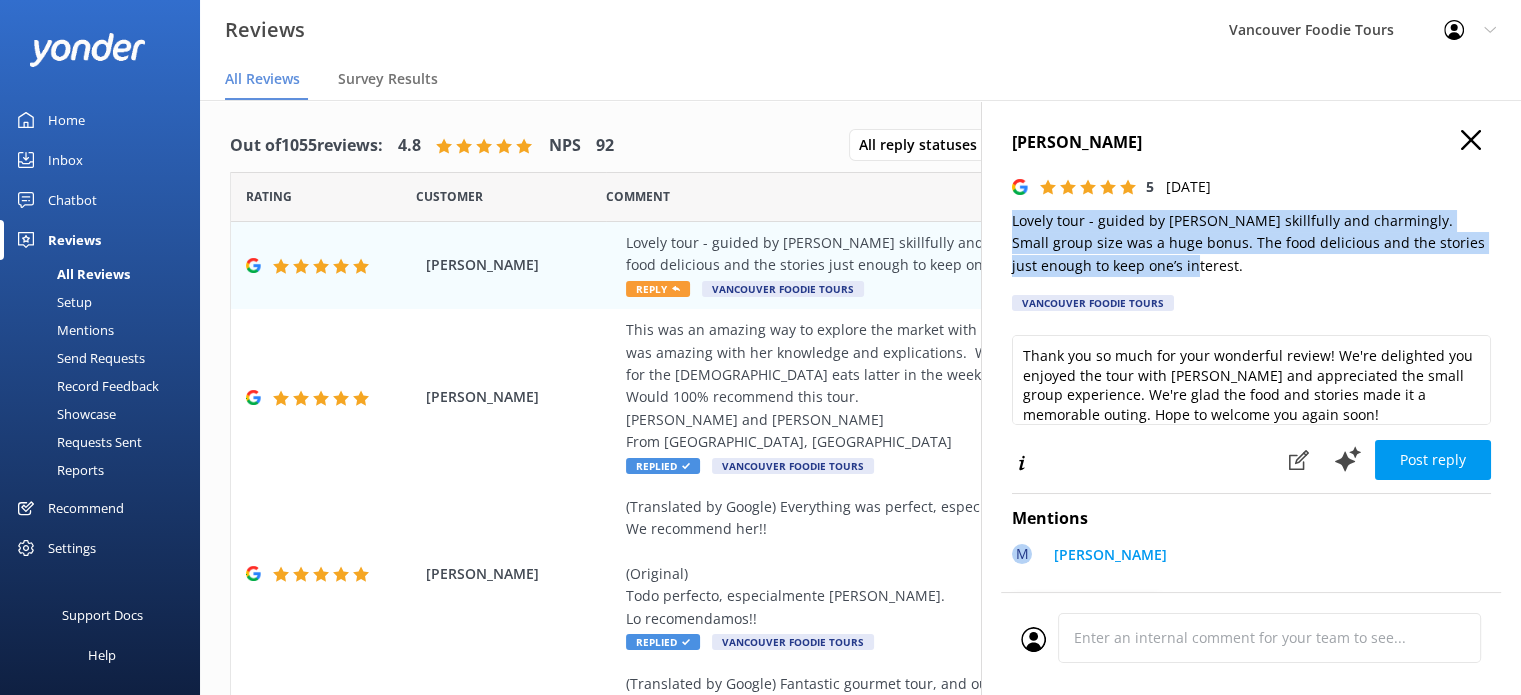 drag, startPoint x: 1160, startPoint y: 262, endPoint x: 1000, endPoint y: 221, distance: 165.16962 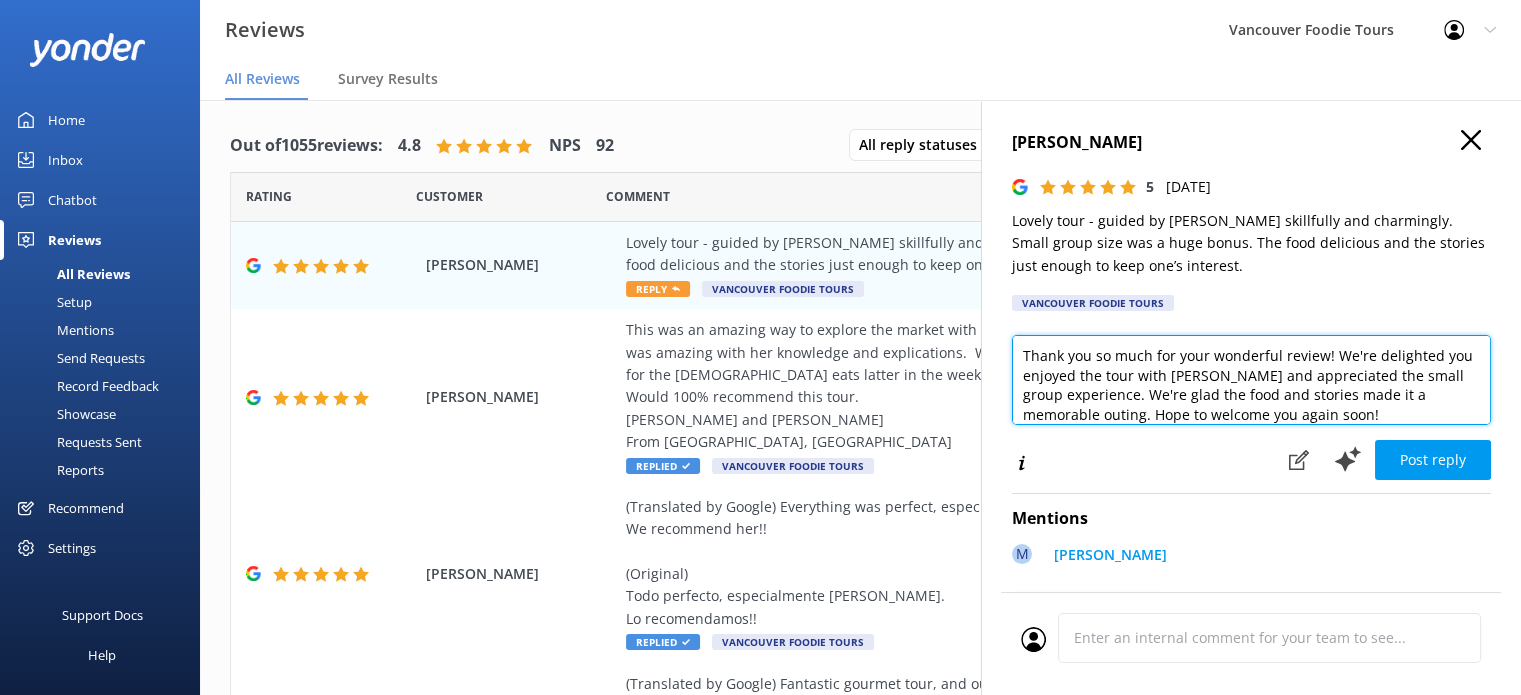 click on "Thank you so much for your wonderful review! We're delighted you enjoyed the tour with [PERSON_NAME] and appreciated the small group experience. We're glad the food and stories made it a memorable outing. Hope to welcome you again soon!" at bounding box center [1251, 380] 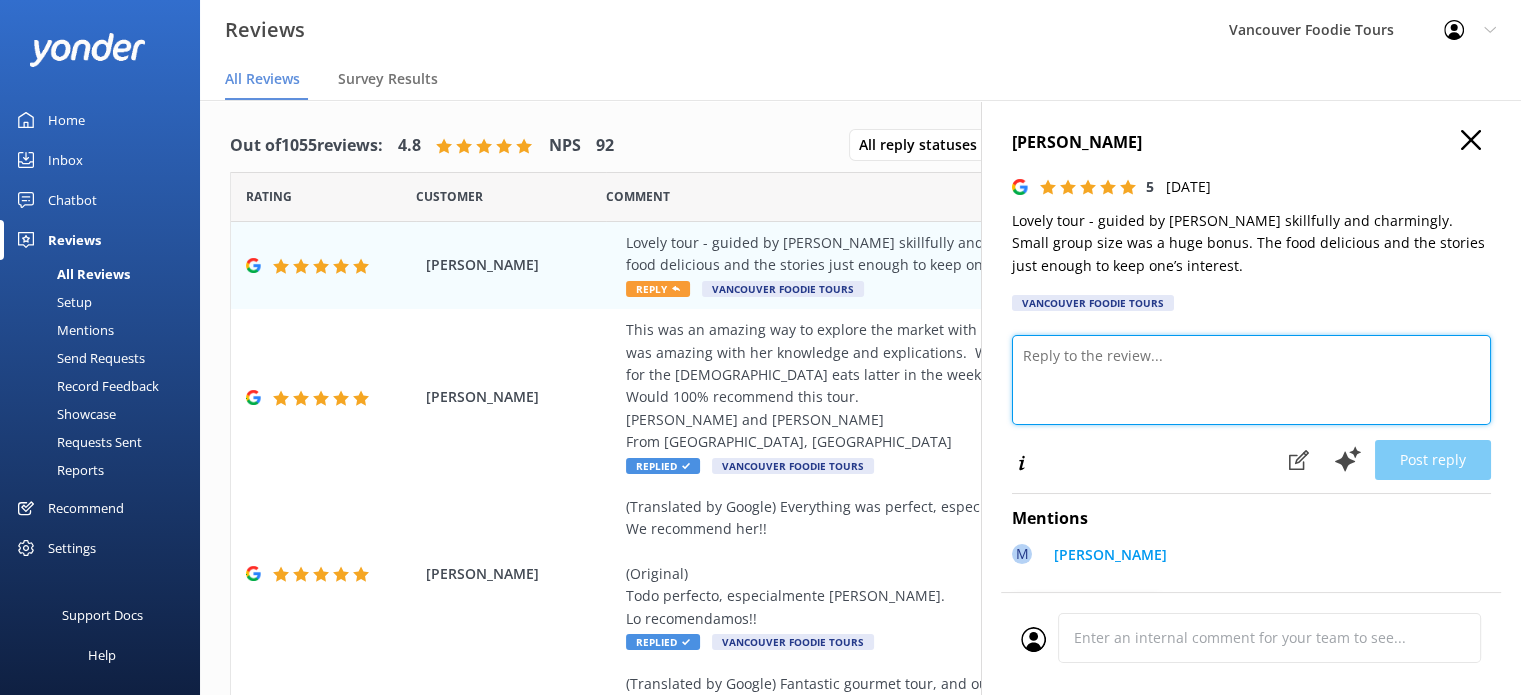paste on "Hi [PERSON_NAME],
Thanks so much for your feedback! It’s great to hear you enjoyed the tour with [PERSON_NAME]—she’s excellent at striking that balance between fun stories and tasty stops. And yes, the smaller group size definitely adds something special. It was a pleasure having you with us, and we hope to see you again next time you're in town!
Vancouver Foodie Tours Team x" 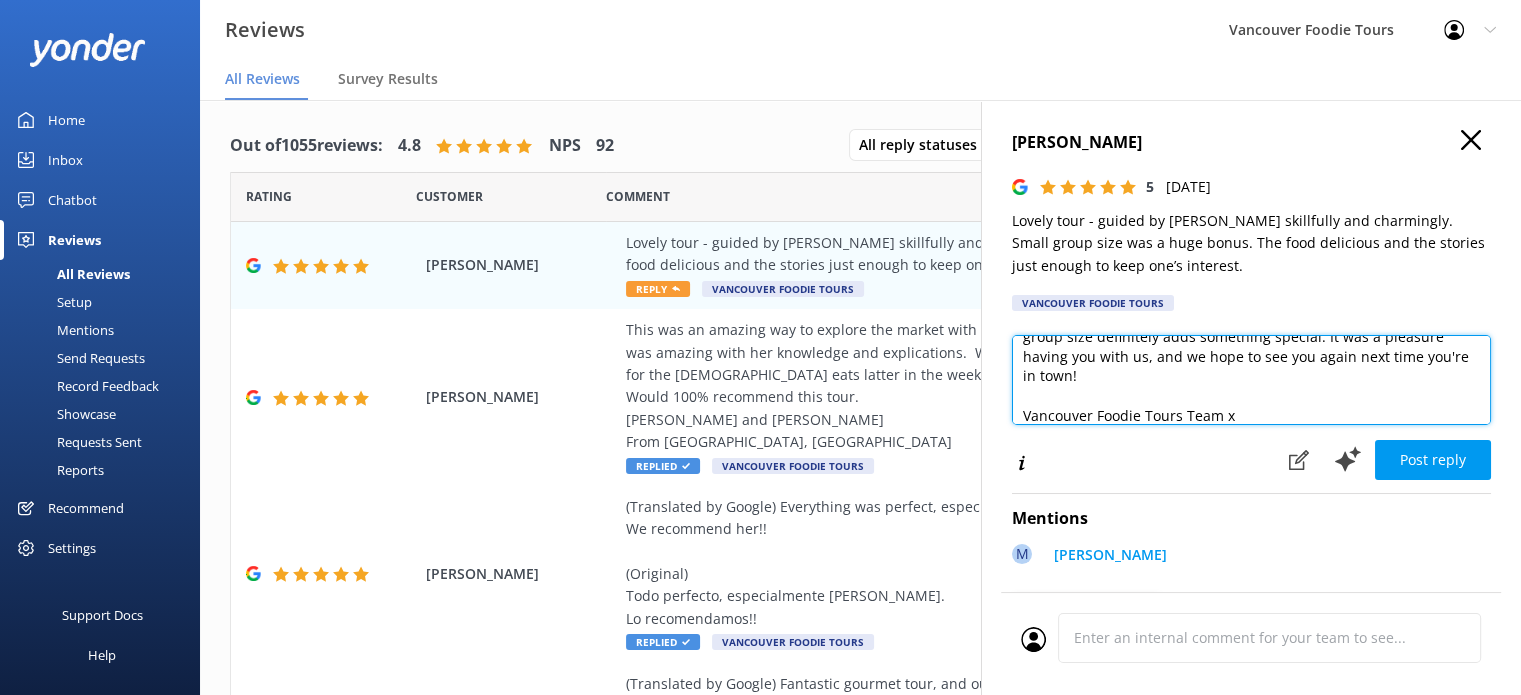 scroll, scrollTop: 10, scrollLeft: 0, axis: vertical 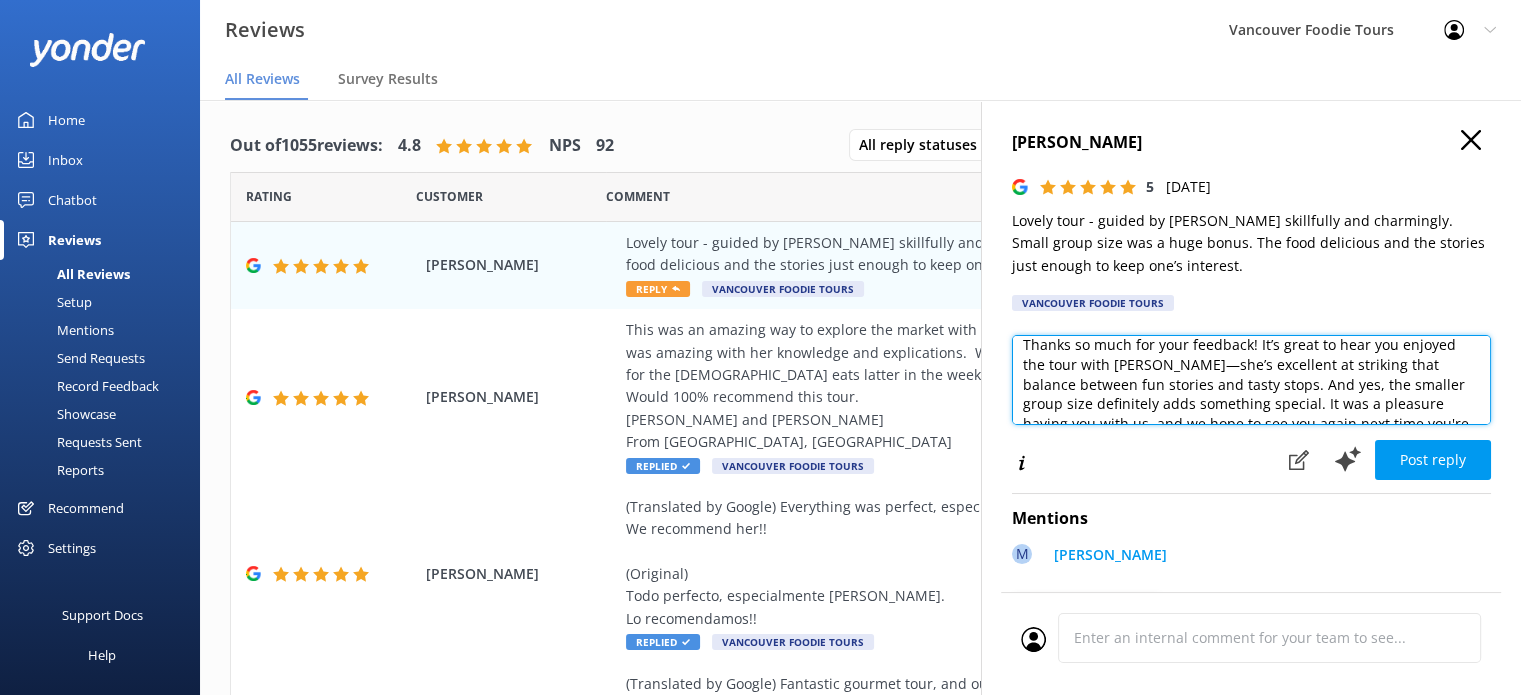 type on "Hi [PERSON_NAME],
Thanks so much for your feedback! It’s great to hear you enjoyed the tour with [PERSON_NAME]—she’s excellent at striking that balance between fun stories and tasty stops. And yes, the smaller group size definitely adds something special. It was a pleasure having you with us, and we hope to see you again next time you're in town!
Vancouver Foodie Tours Team x" 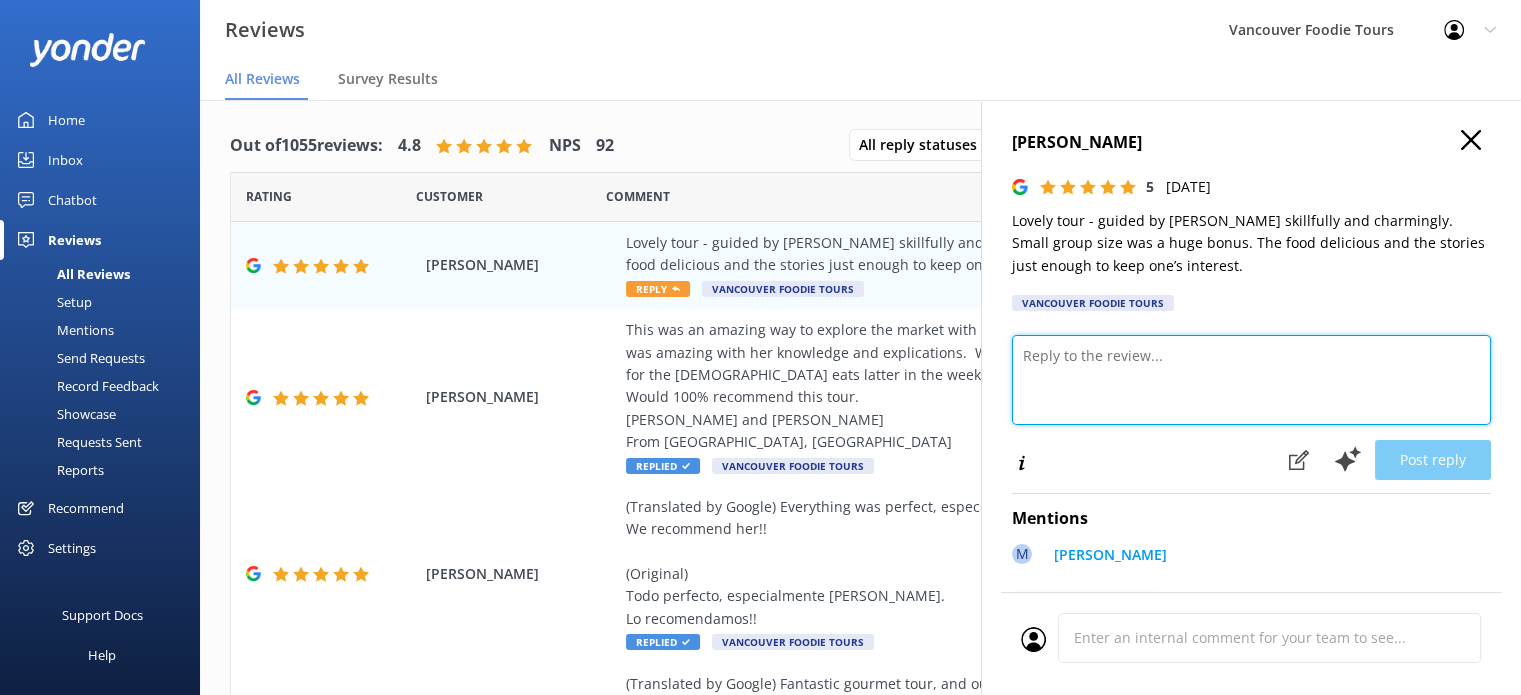scroll, scrollTop: 0, scrollLeft: 0, axis: both 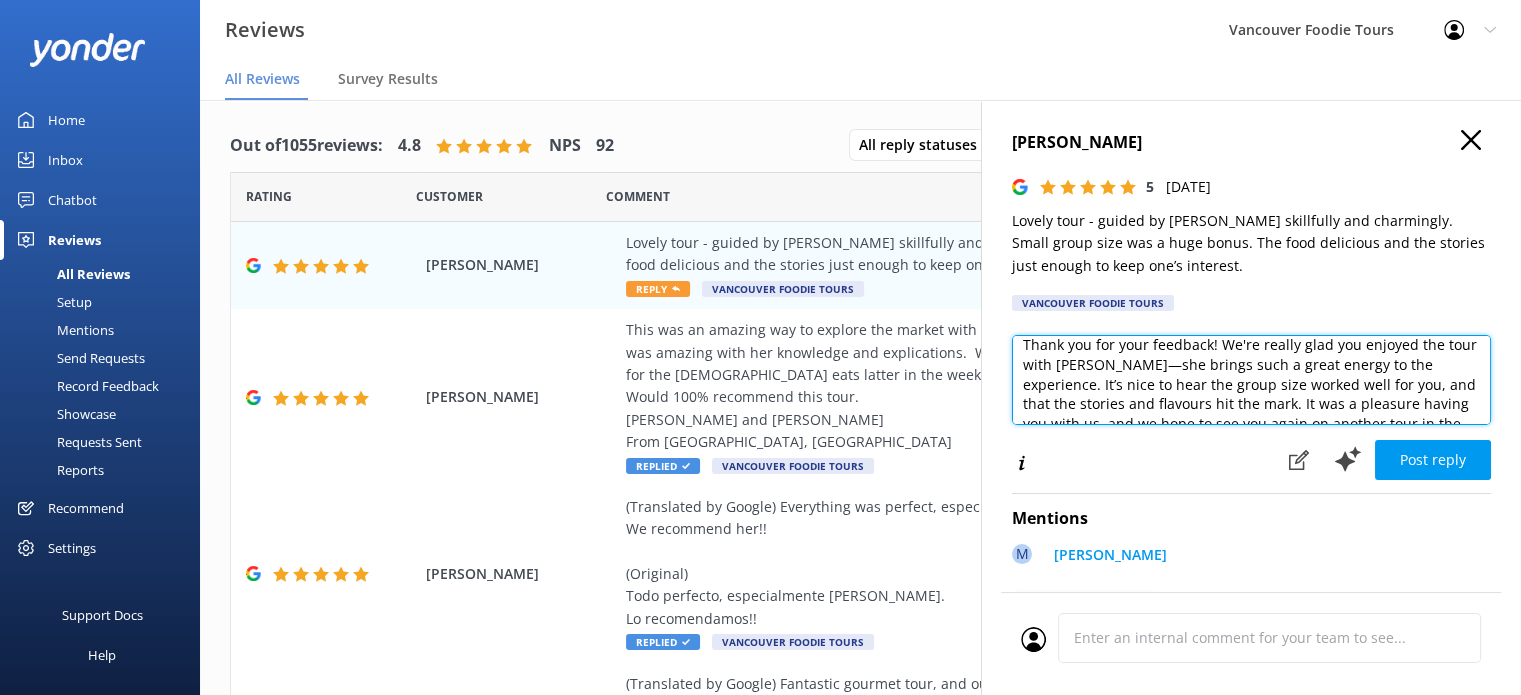 type on "Hi [PERSON_NAME],
Thank you for your feedback! We're really glad you enjoyed the tour with [PERSON_NAME]—she brings such a great energy to the experience. It’s nice to hear the group size worked well for you, and that the stories and flavours hit the mark. It was a pleasure having you with us, and we hope to see you again on another tour in the future.
Vancouver Foodie Tours Team x" 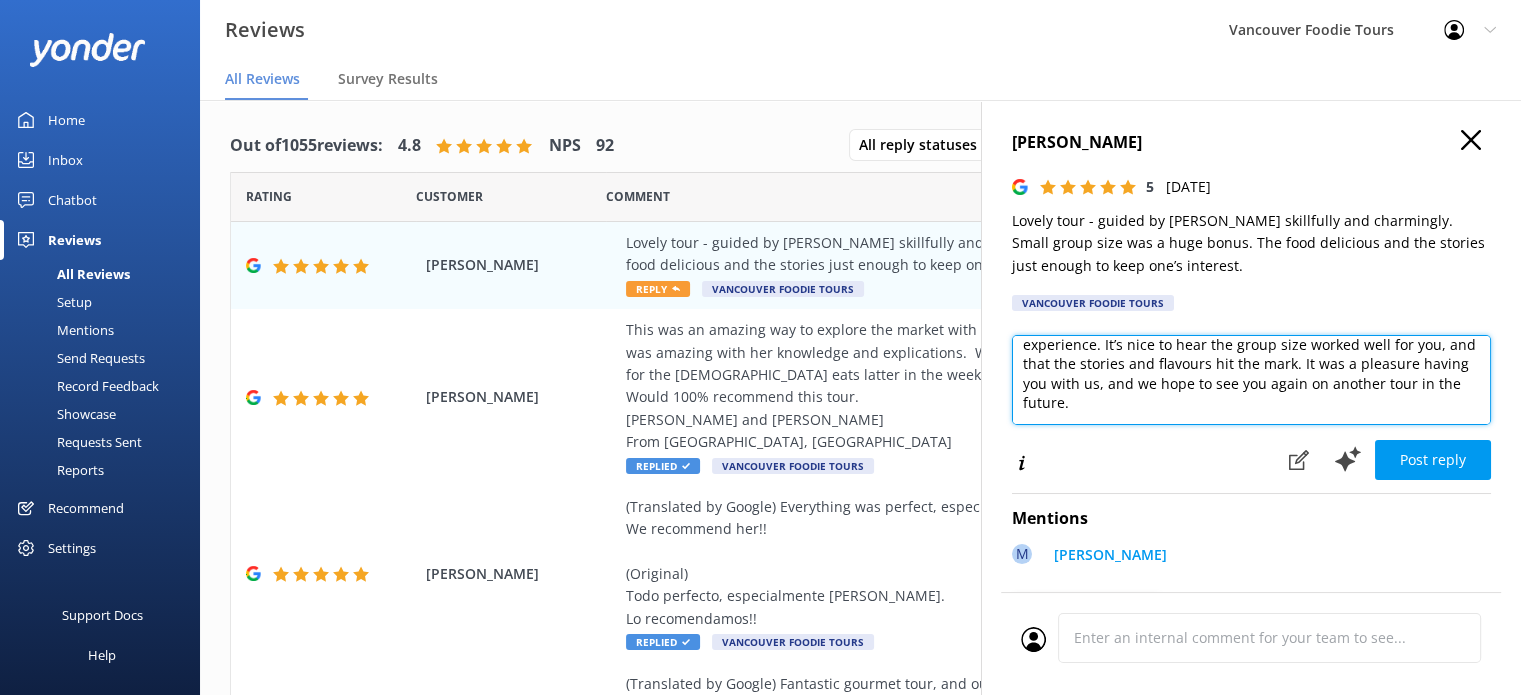 scroll, scrollTop: 127, scrollLeft: 0, axis: vertical 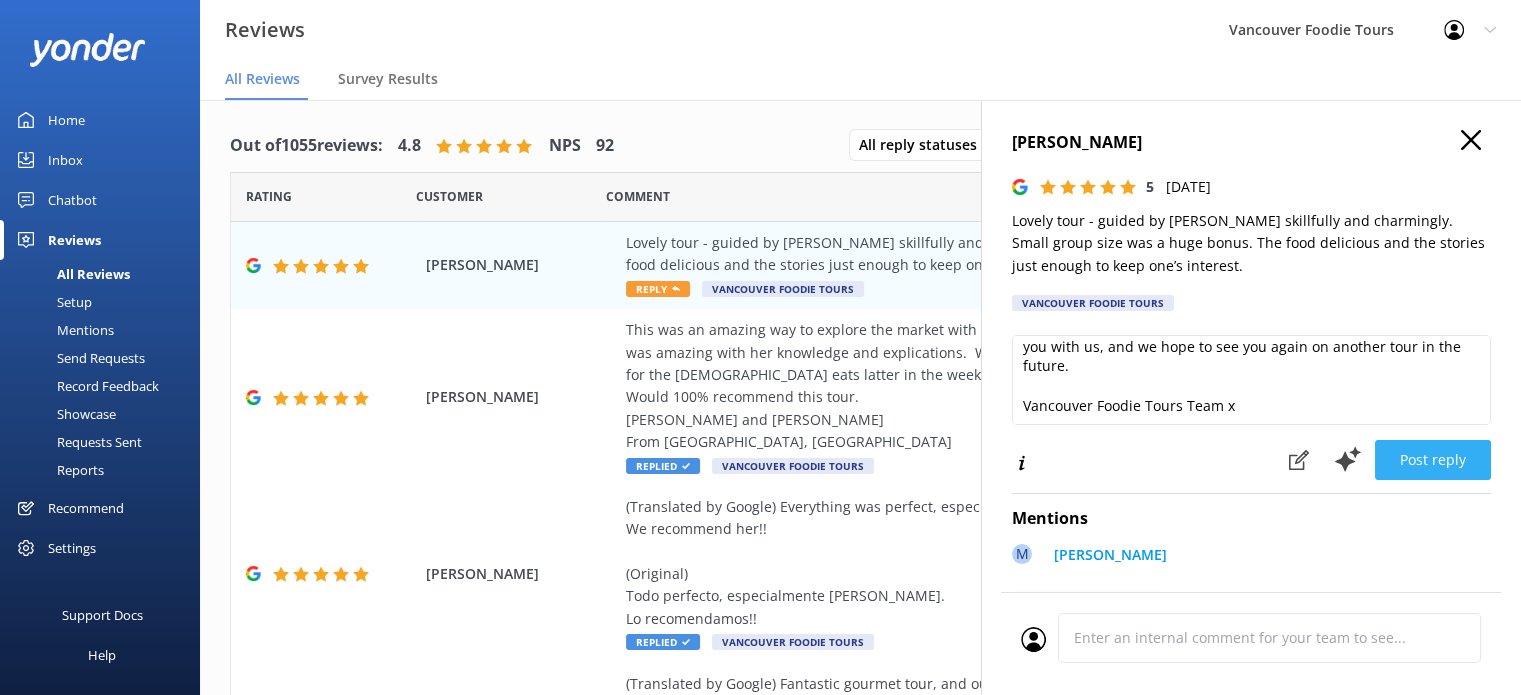 click on "Post reply" at bounding box center [1433, 460] 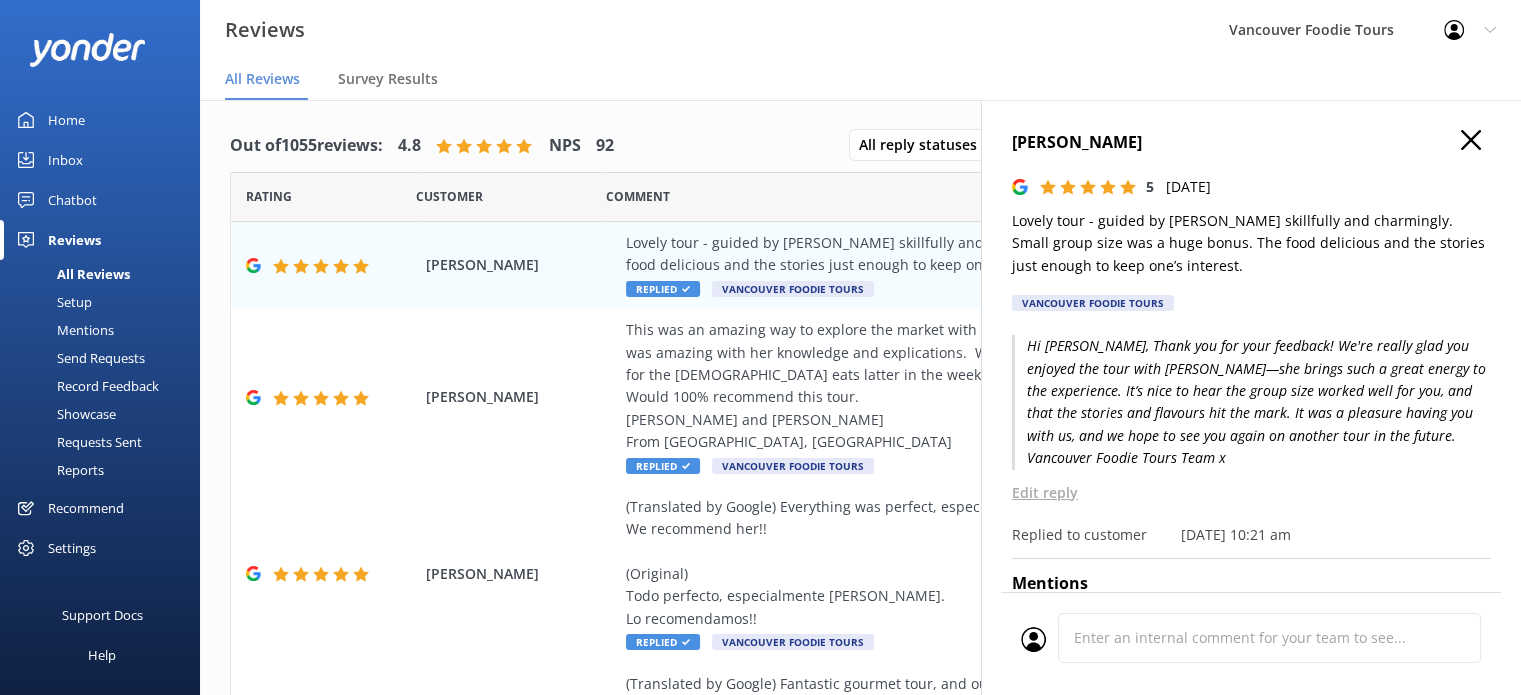 click 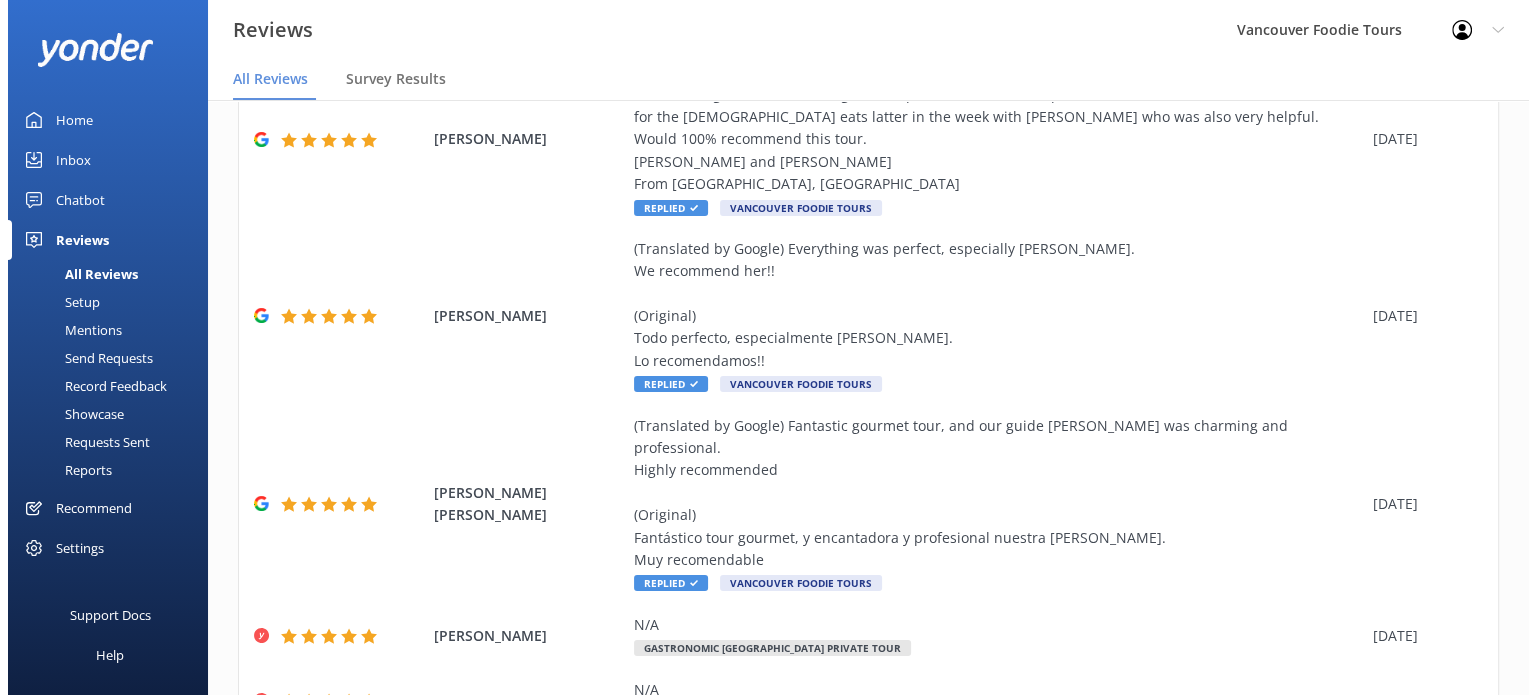 scroll, scrollTop: 0, scrollLeft: 0, axis: both 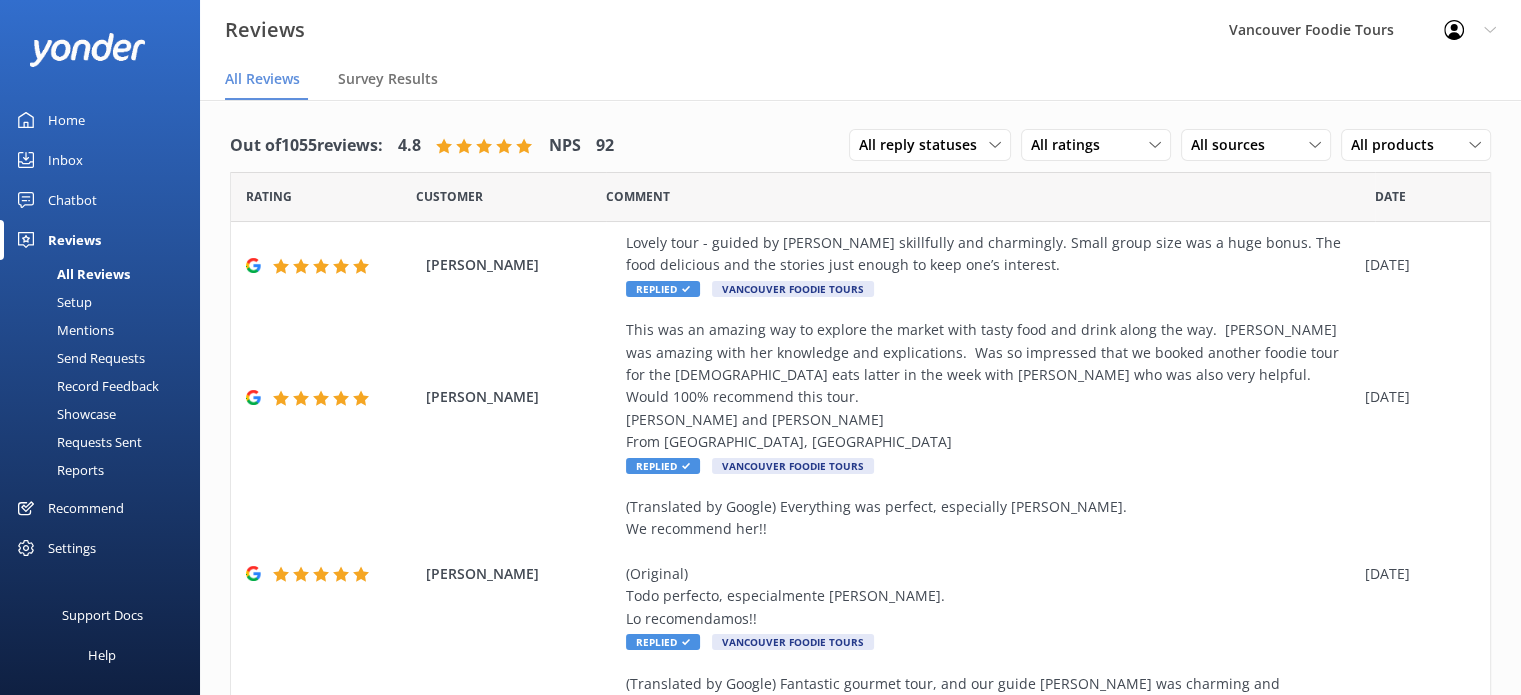 click on "Inbox" at bounding box center (100, 160) 